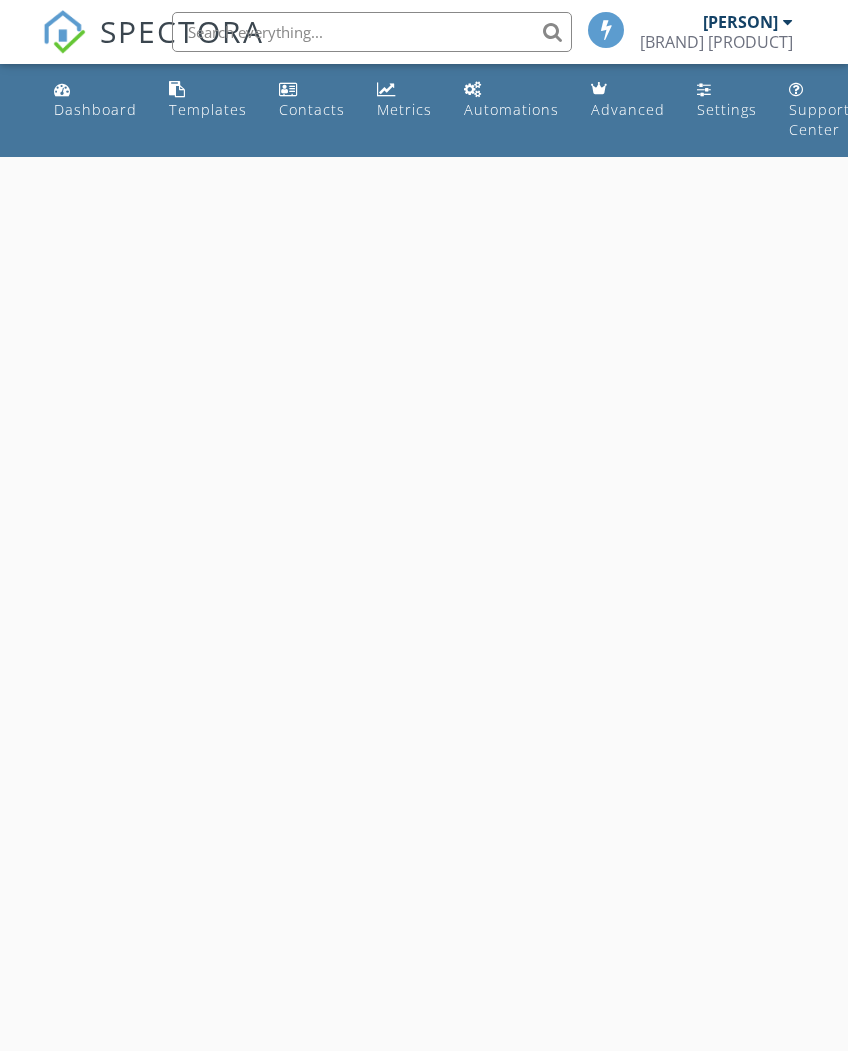 scroll, scrollTop: 0, scrollLeft: 0, axis: both 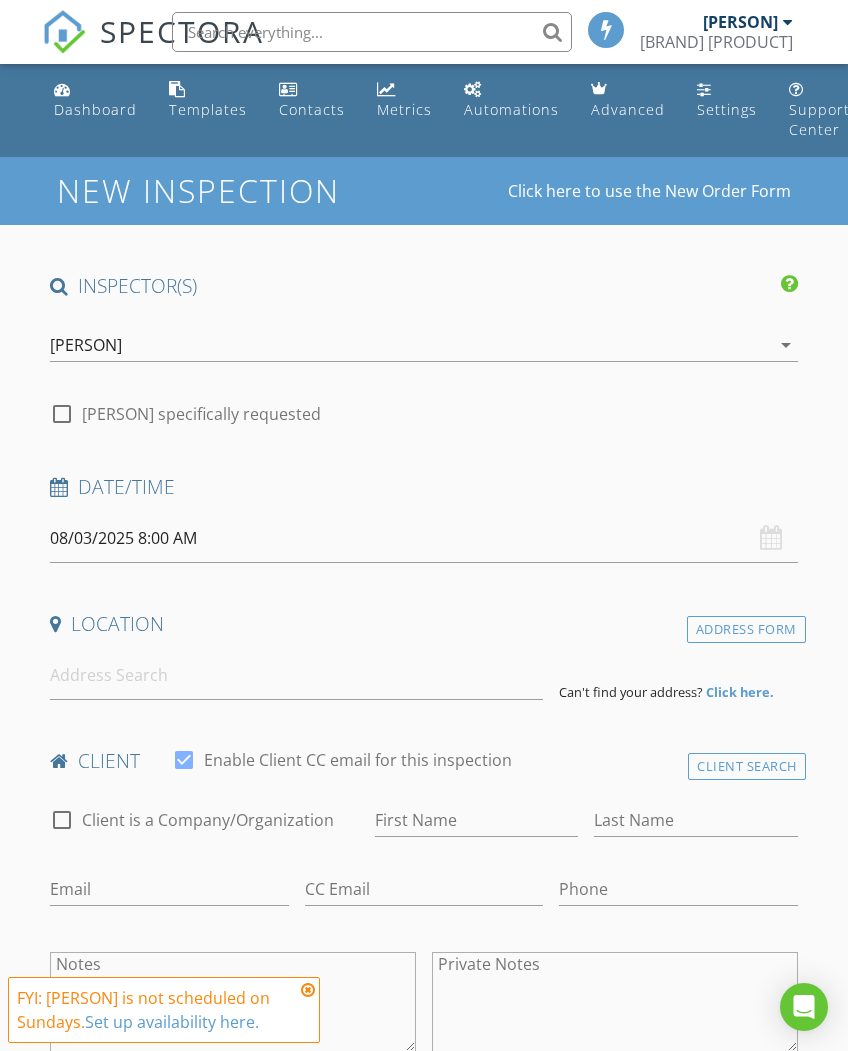 click at bounding box center (308, 990) 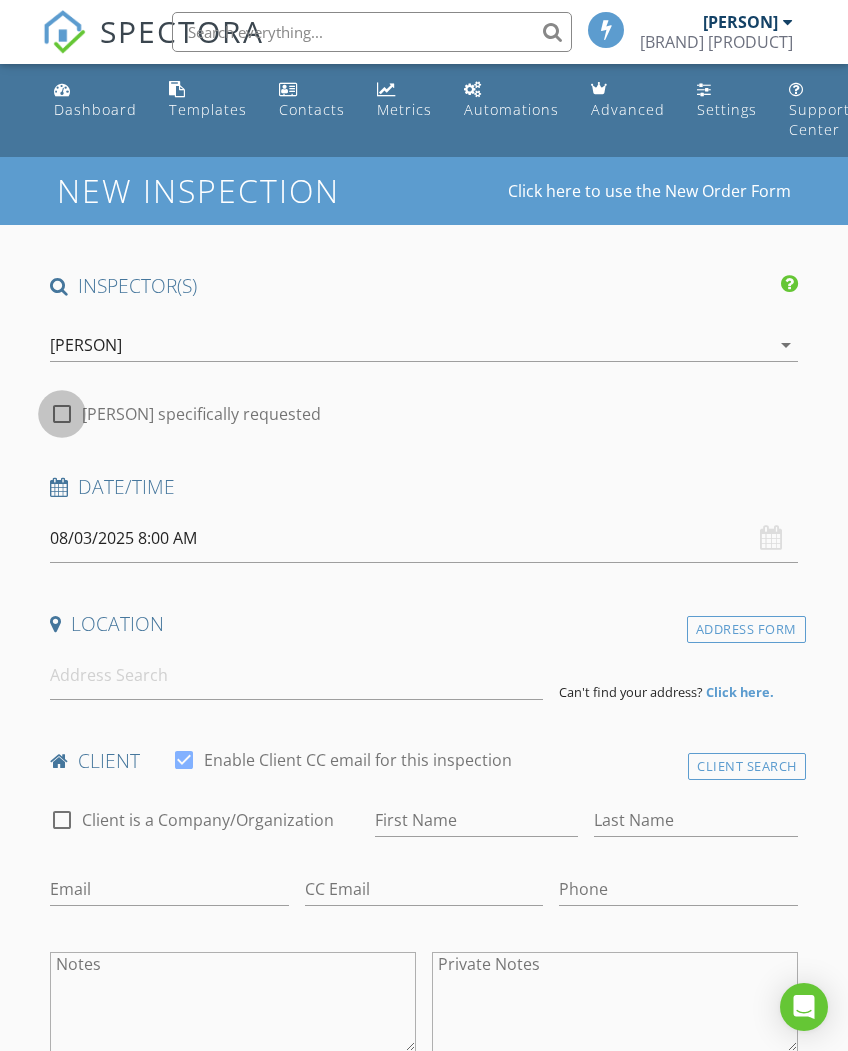 click at bounding box center [62, 414] 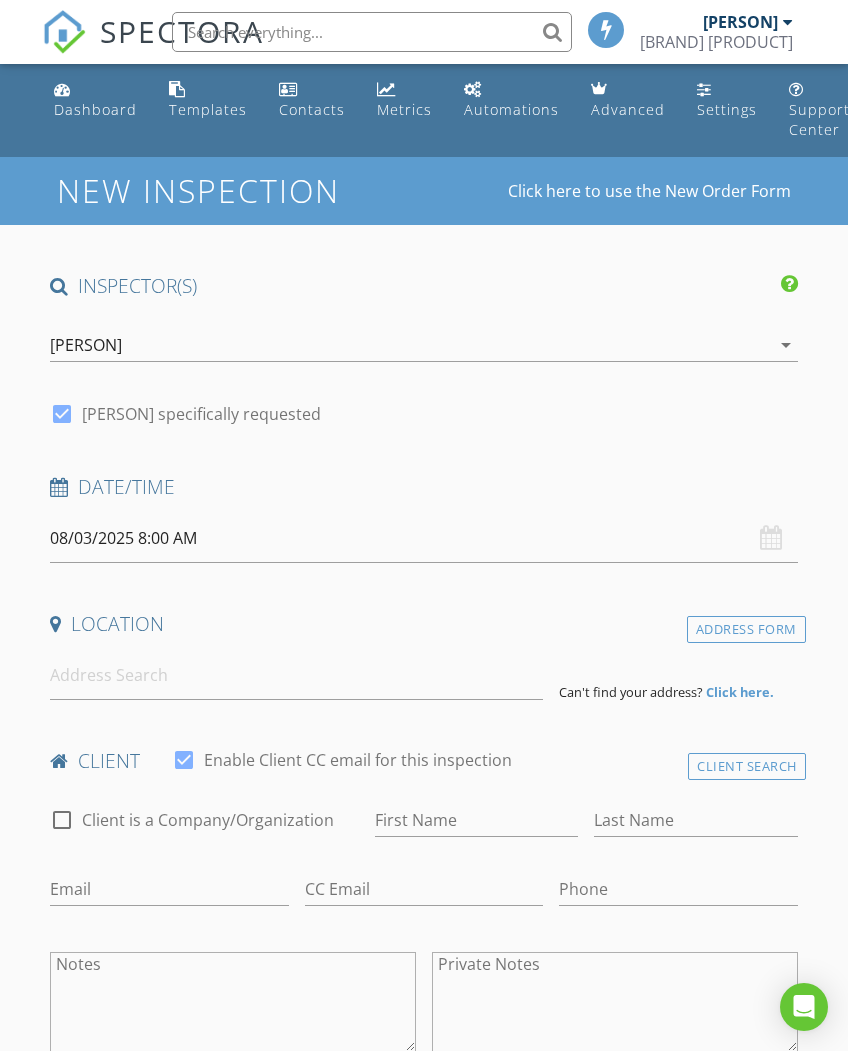 click on "08/03/2025 8:00 AM" at bounding box center (423, 538) 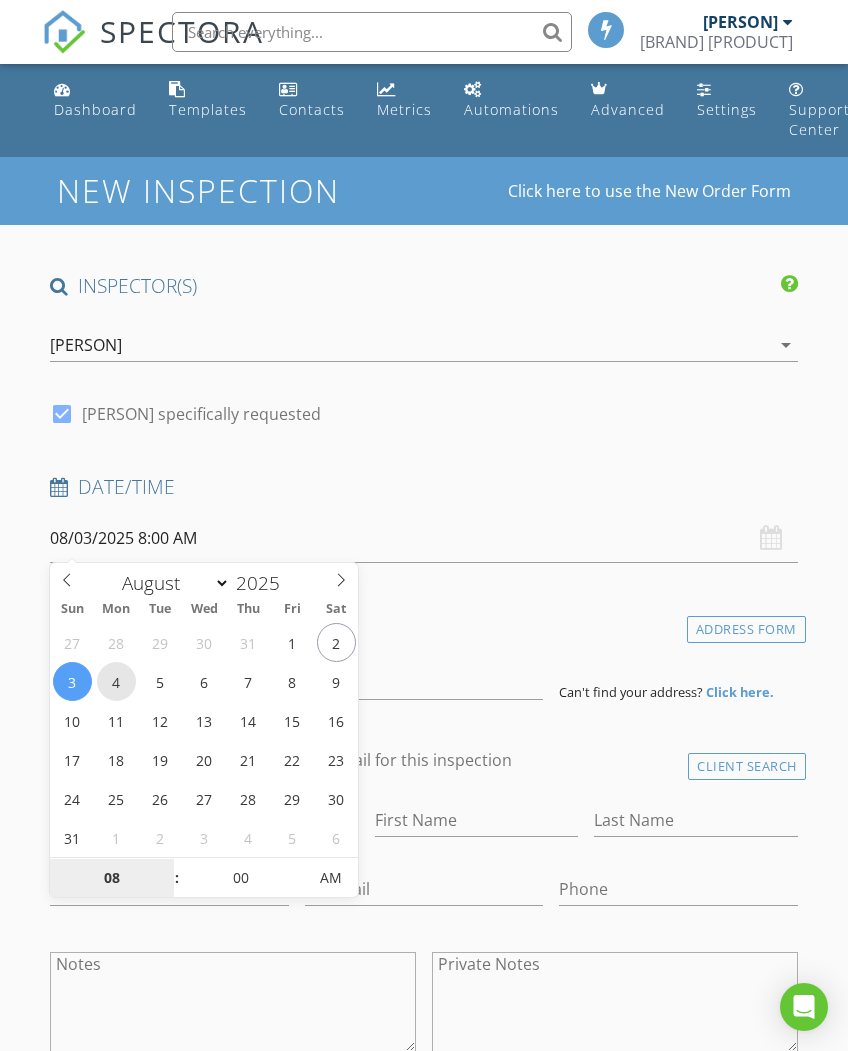 type on "08/04/2025 8:00 AM" 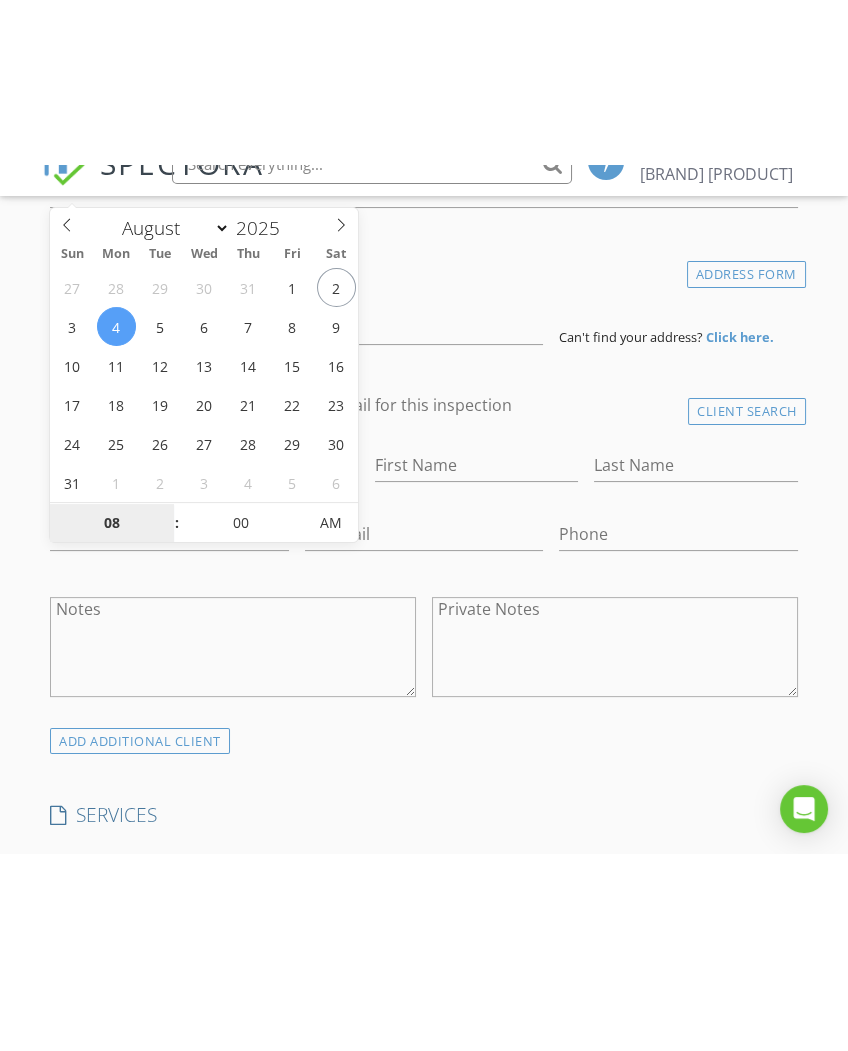 scroll, scrollTop: 520, scrollLeft: 0, axis: vertical 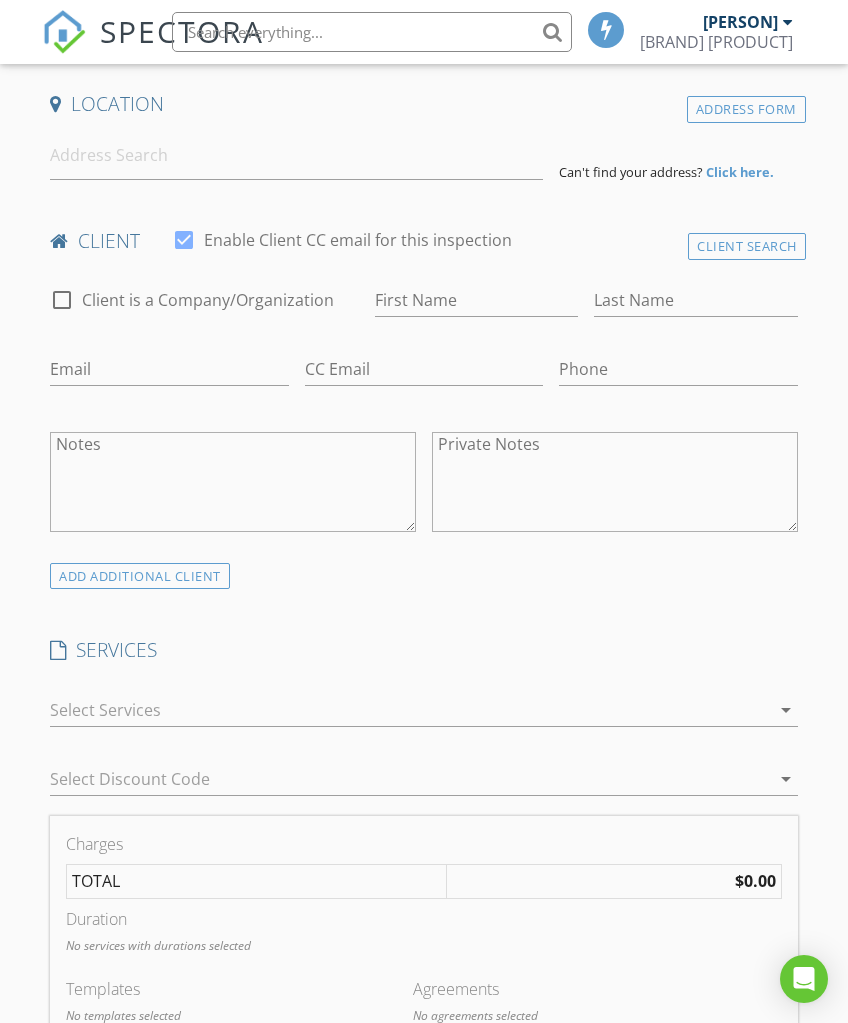 click on "INSPECTOR(S)
check_box   [PERSON]   PRIMARY   [PERSON] arrow_drop_down   check_box [PERSON] specifically requested
Date/Time
[DATE] [TIME]
Location
Address Form       Can't find your address?   Click here.
client
check_box Enable Client CC email for this inspection   Client Search     check_box_outline_blank Client is a Company/Organization     First Name   Last Name   Email   CC Email   Phone           Notes   Private Notes
ADDITIONAL client
SERVICES
check_box_outline_blank   New Service   check_box_outline_blank   Residential Inspection   arrow_drop_down     Select Discount Code arrow_drop_down    Charges       TOTAL   $0.00    Duration    No services with durations selected      Templates    No templates selected    Agreements              TOTAL:" at bounding box center (423, 1093) 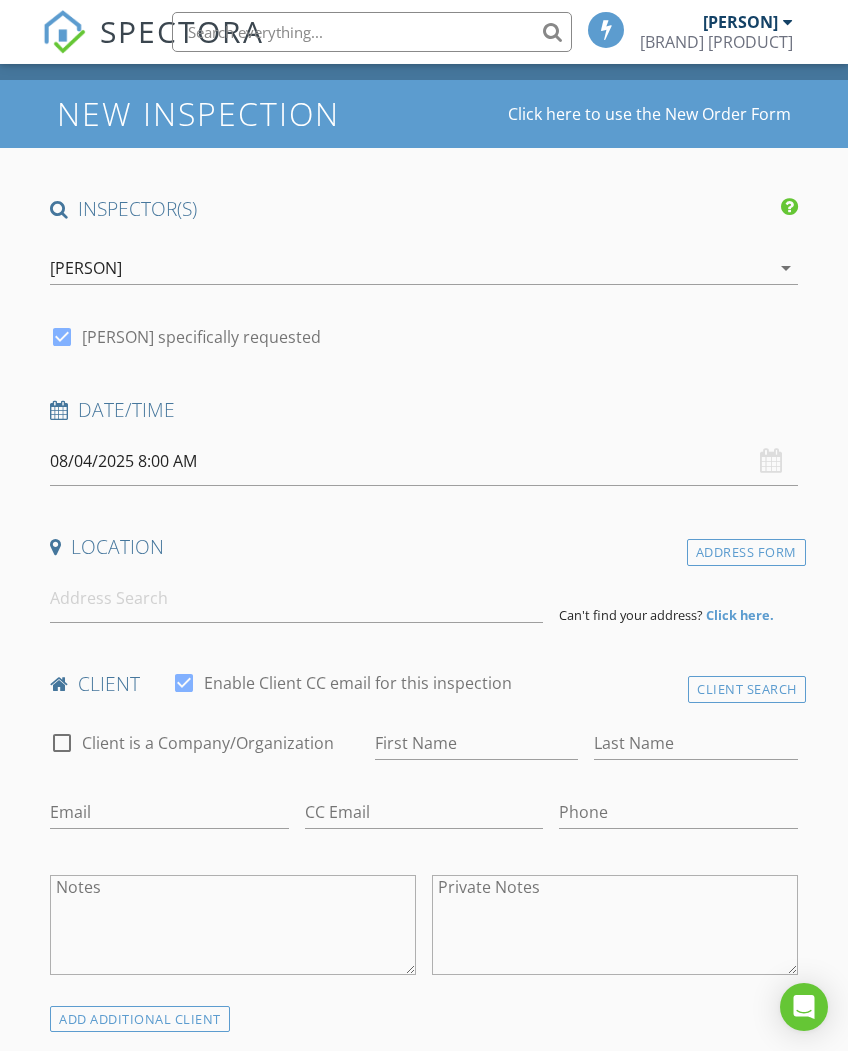scroll, scrollTop: 0, scrollLeft: 0, axis: both 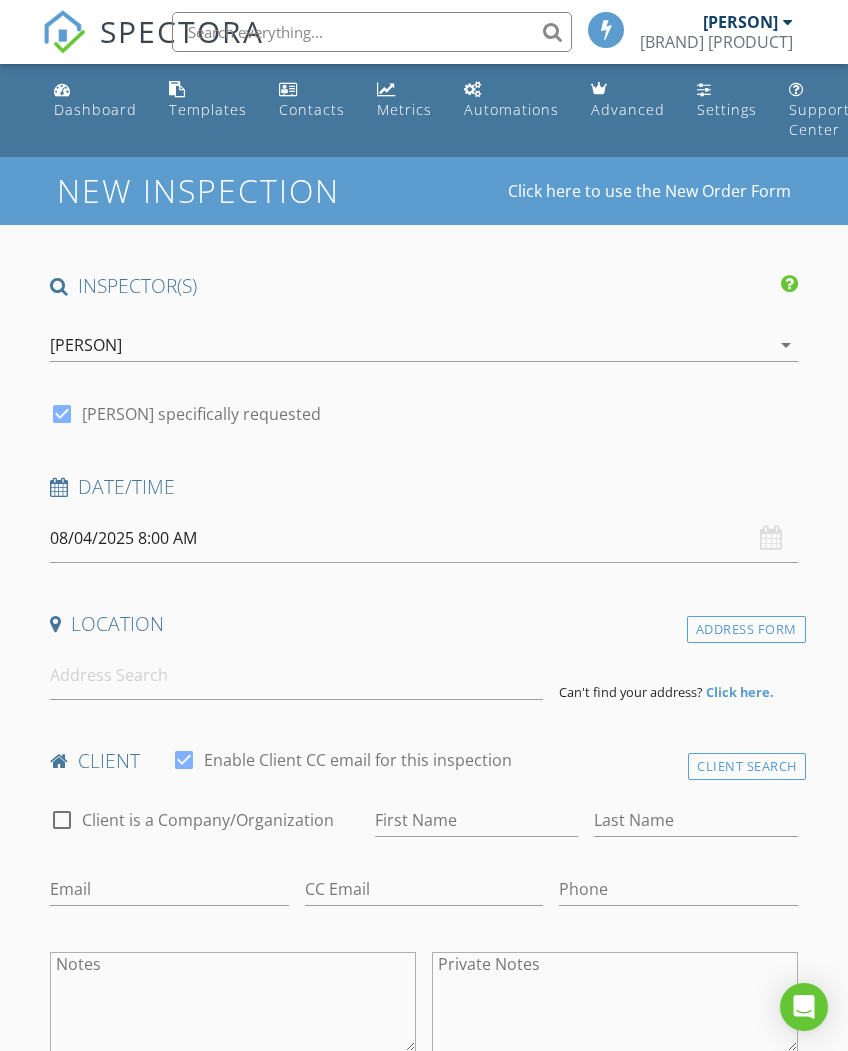 click on "08/04/2025 8:00 AM" at bounding box center [423, 538] 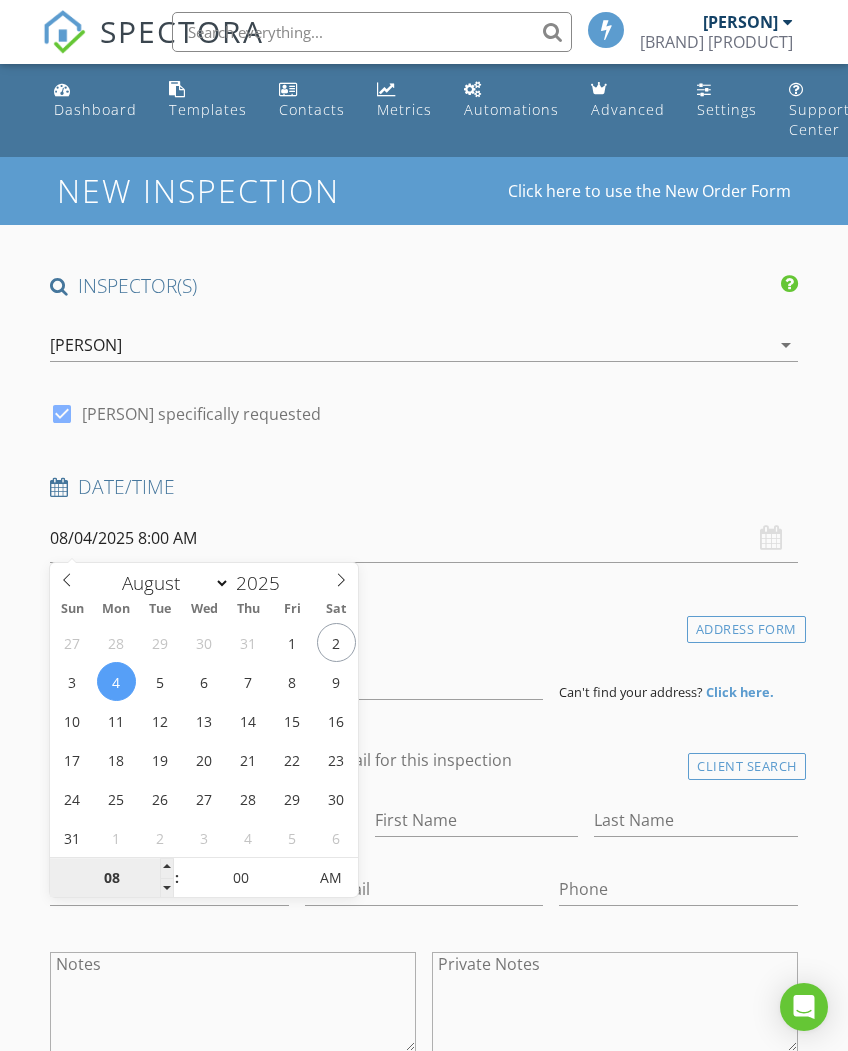 click on "08" at bounding box center (111, 879) 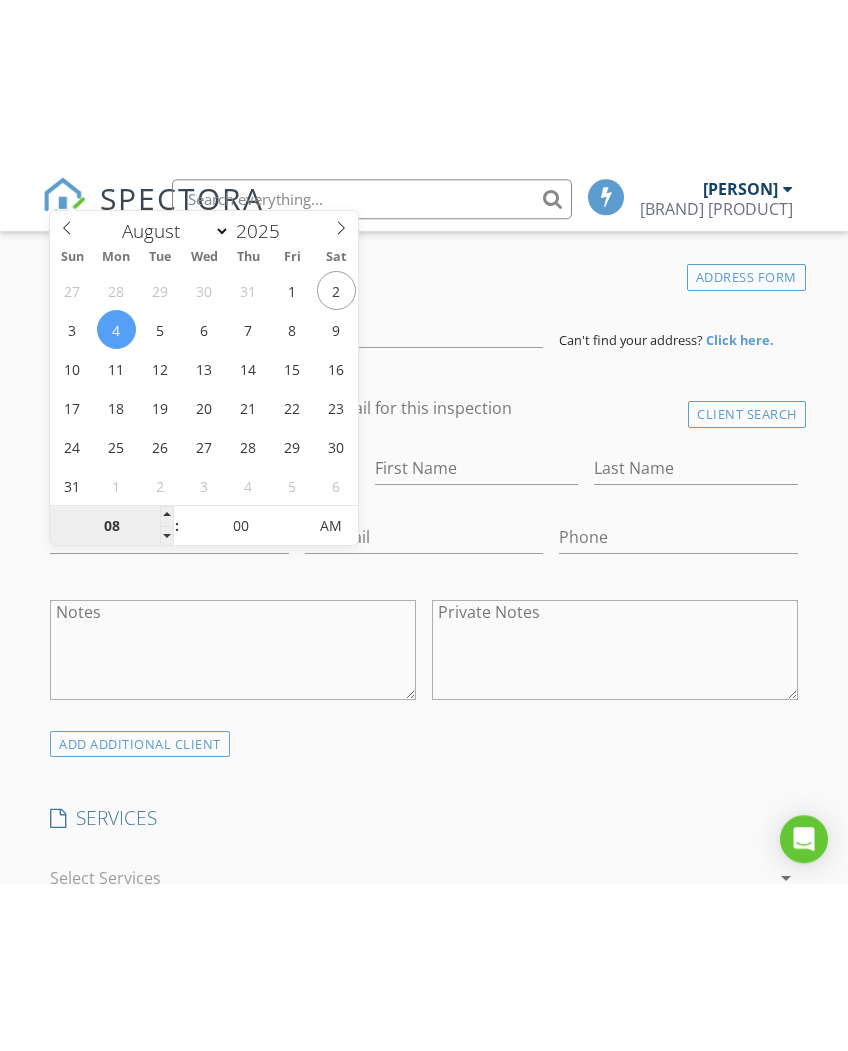 scroll, scrollTop: 520, scrollLeft: 0, axis: vertical 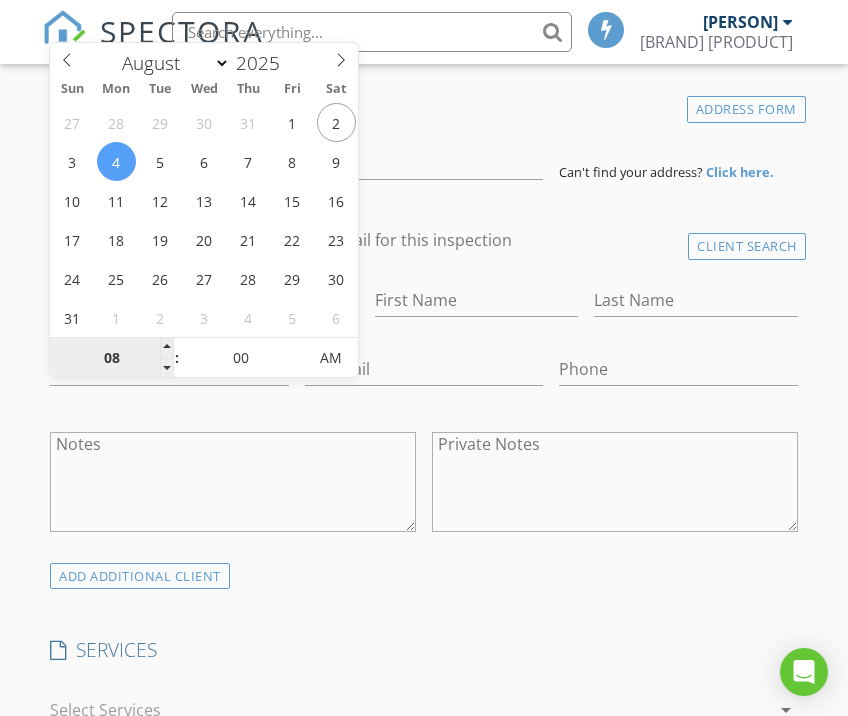 type on "9" 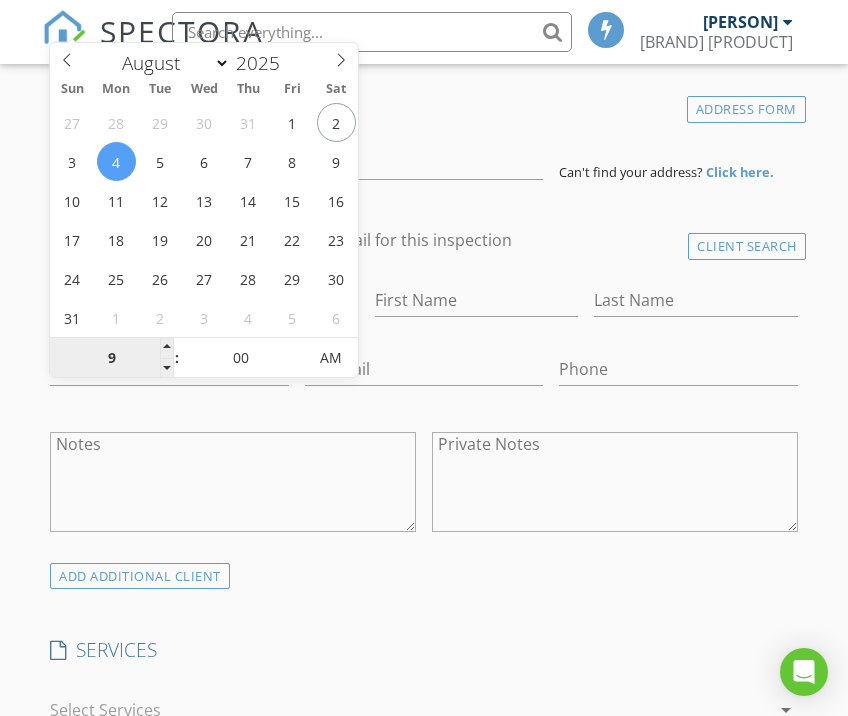 type on "08/04/2025 9:00 AM" 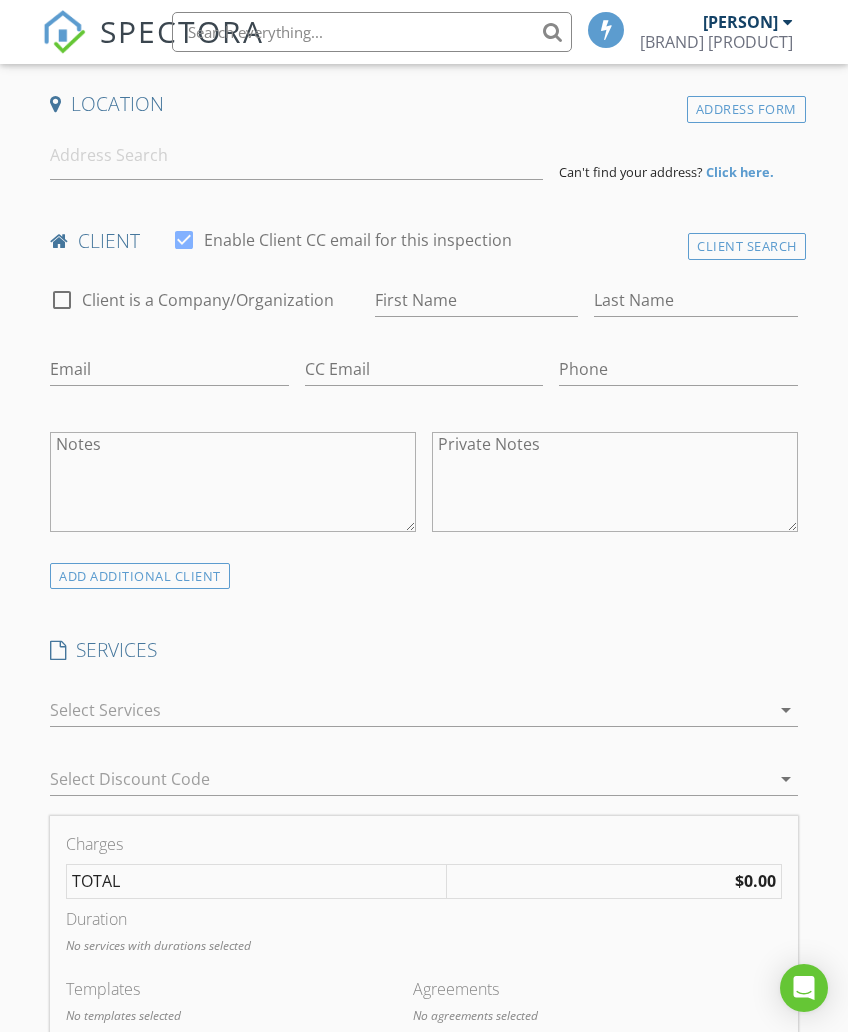 click on "ADD ADDITIONAL client" at bounding box center (423, 575) 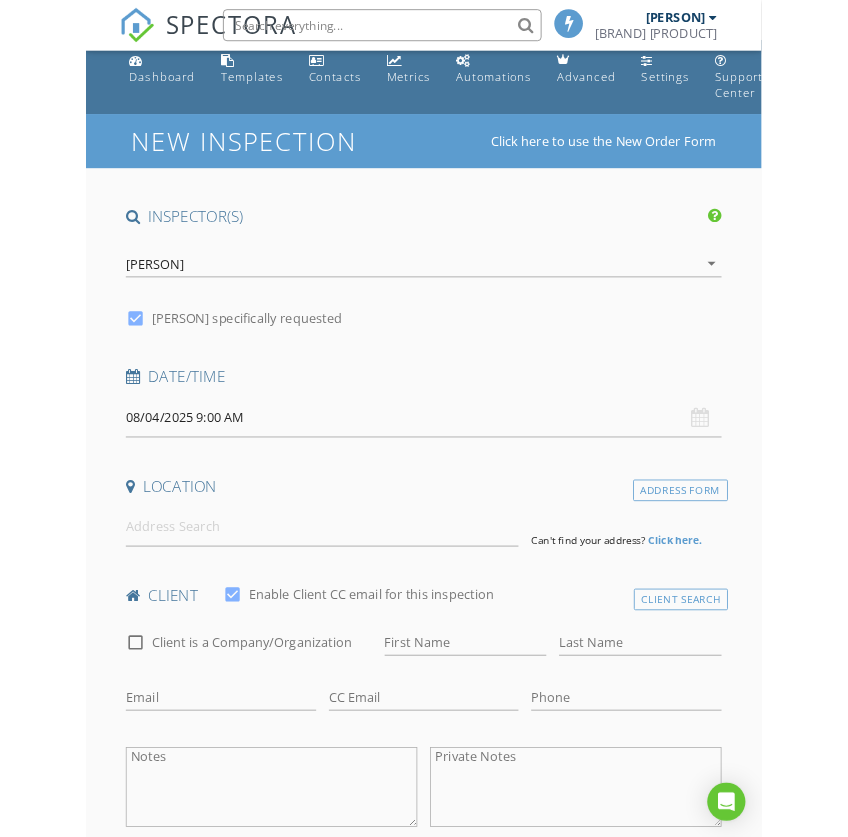 scroll, scrollTop: 0, scrollLeft: 0, axis: both 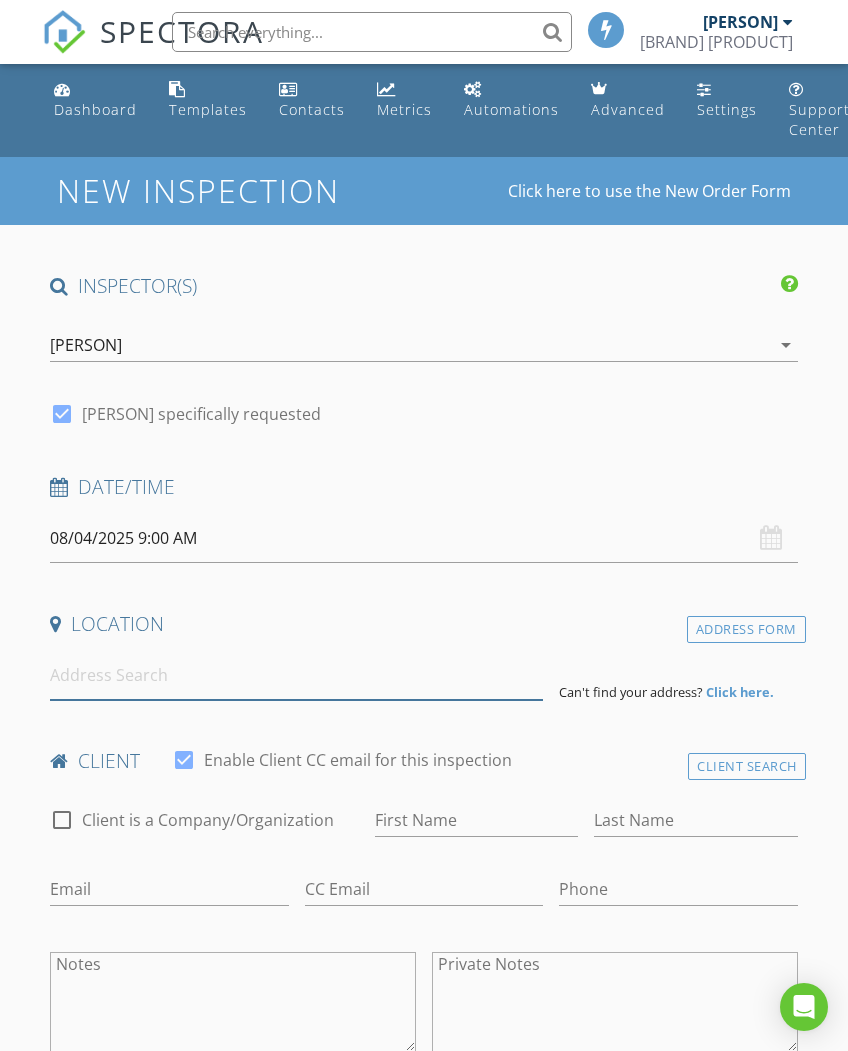 click at bounding box center [296, 675] 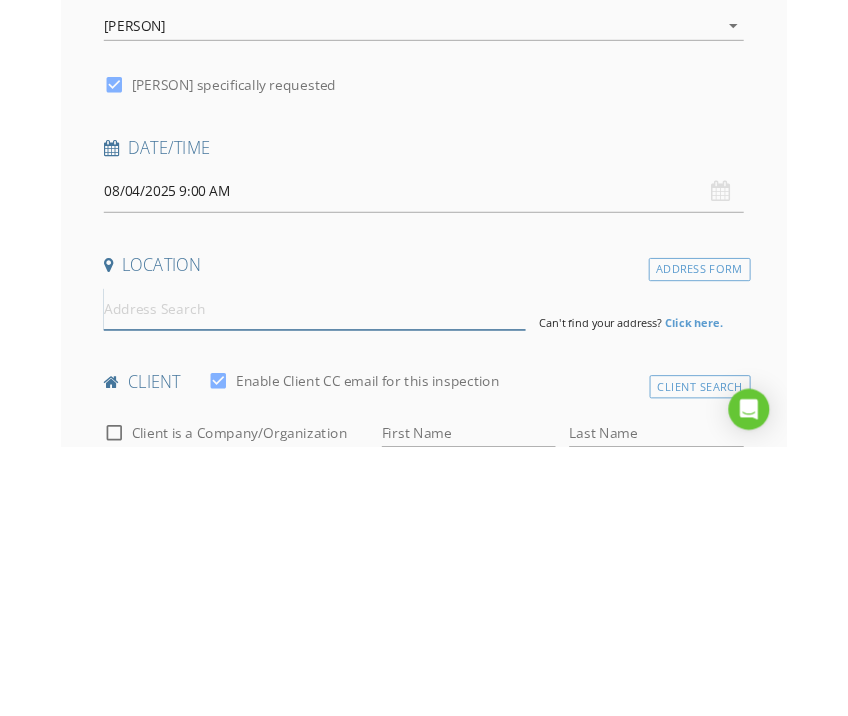scroll, scrollTop: 315, scrollLeft: 0, axis: vertical 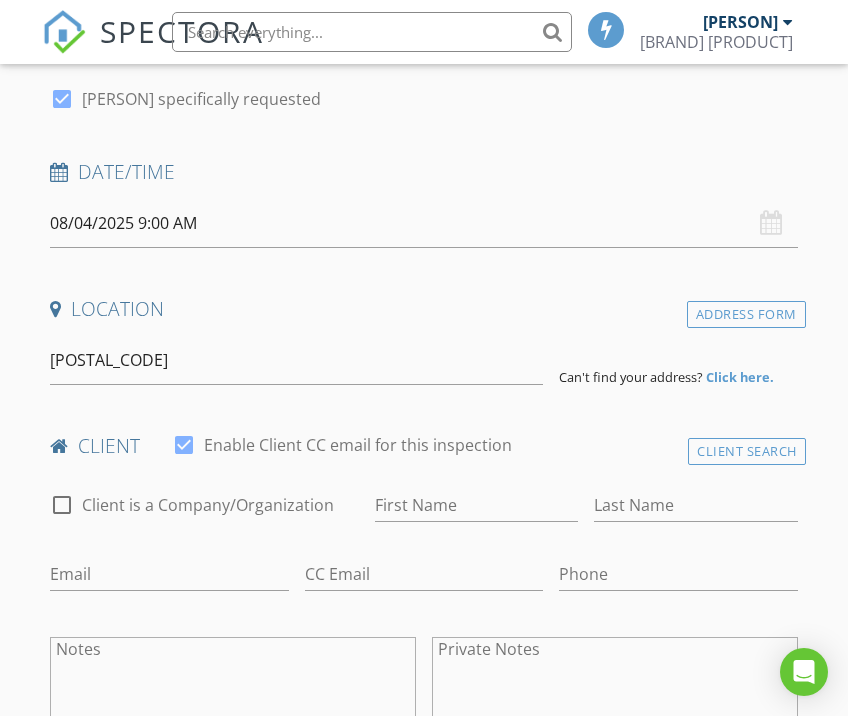 type on "26919 Old Holley Rd, Sweet Home, OR, USA" 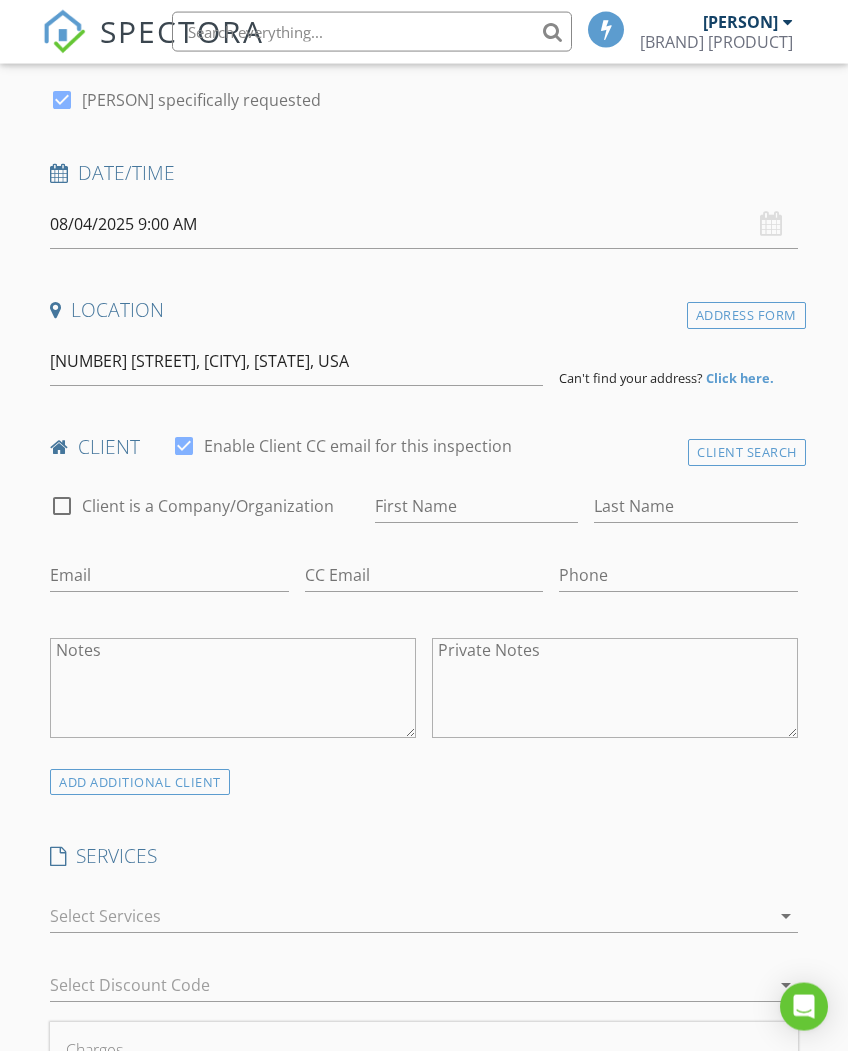 scroll, scrollTop: 315, scrollLeft: 0, axis: vertical 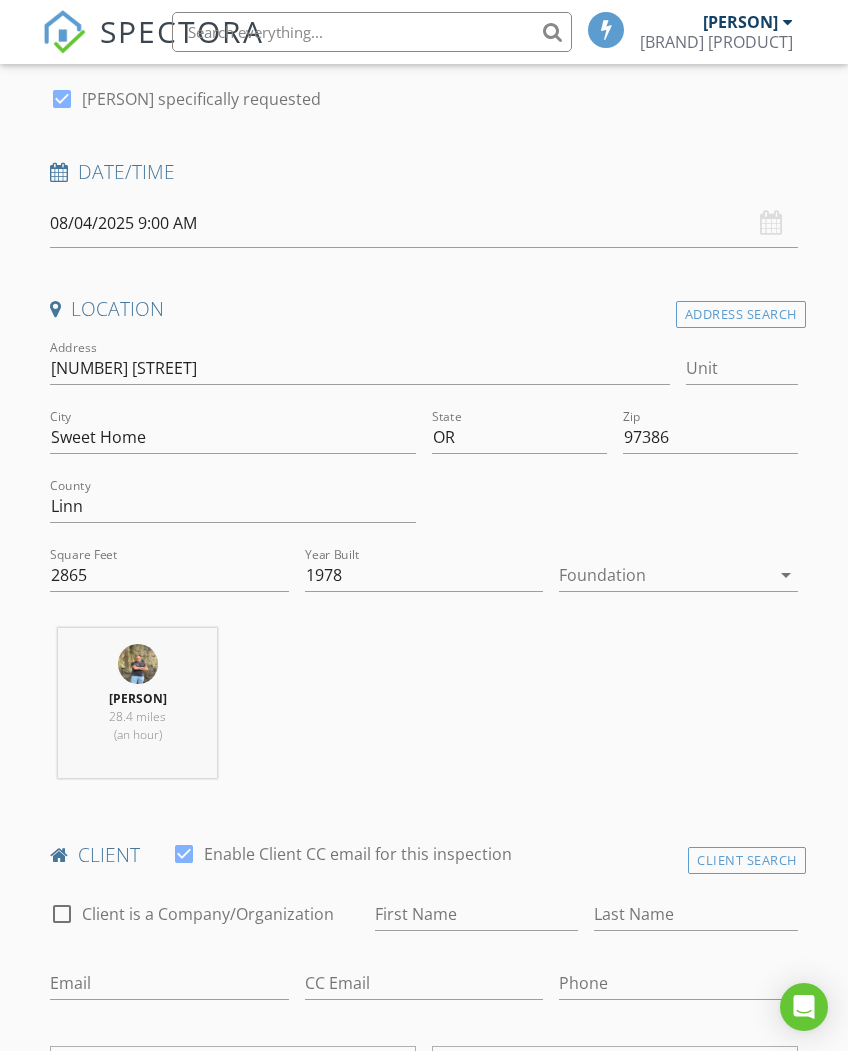 click on "arrow_drop_down" at bounding box center [786, 575] 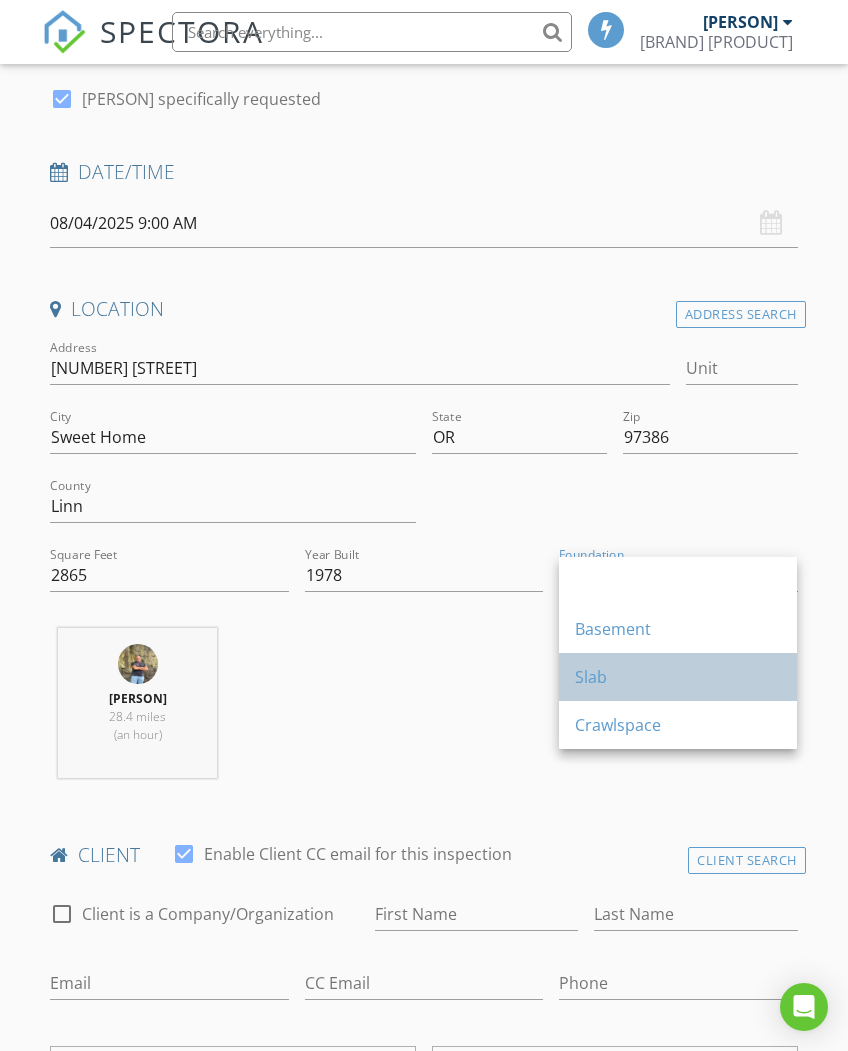 click on "Slab" at bounding box center [678, 677] 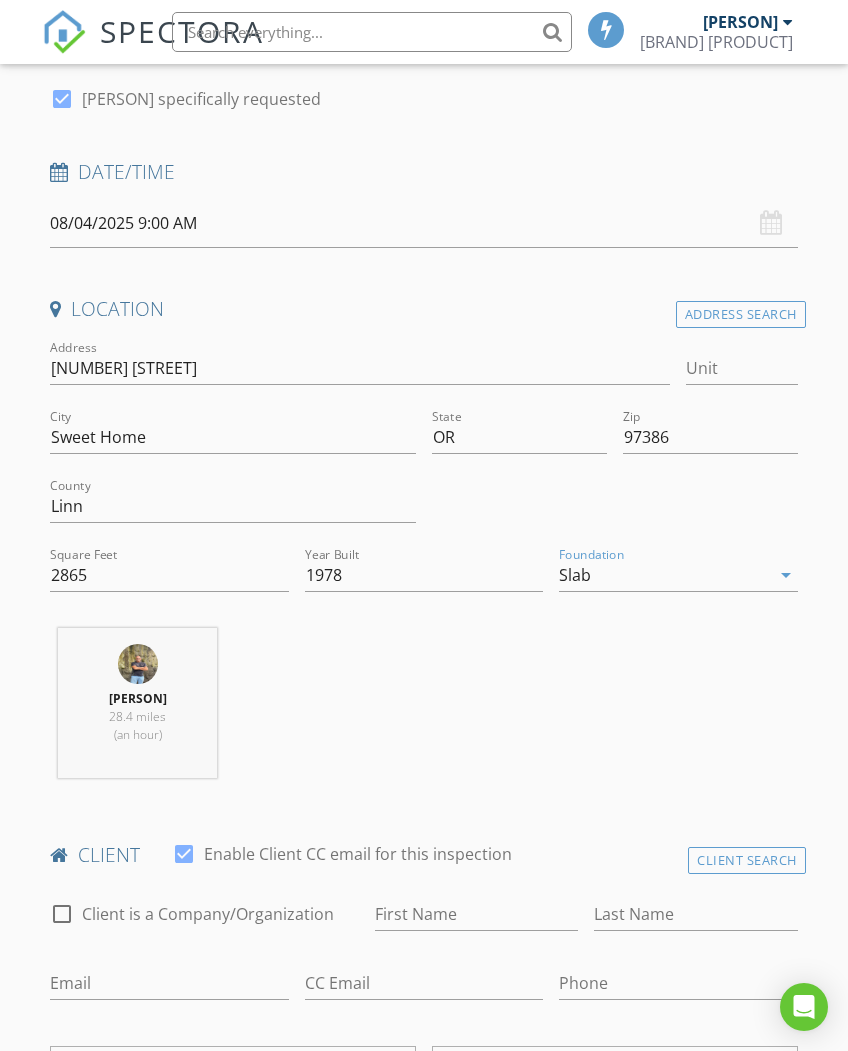 click on "arrow_drop_down" at bounding box center (786, 575) 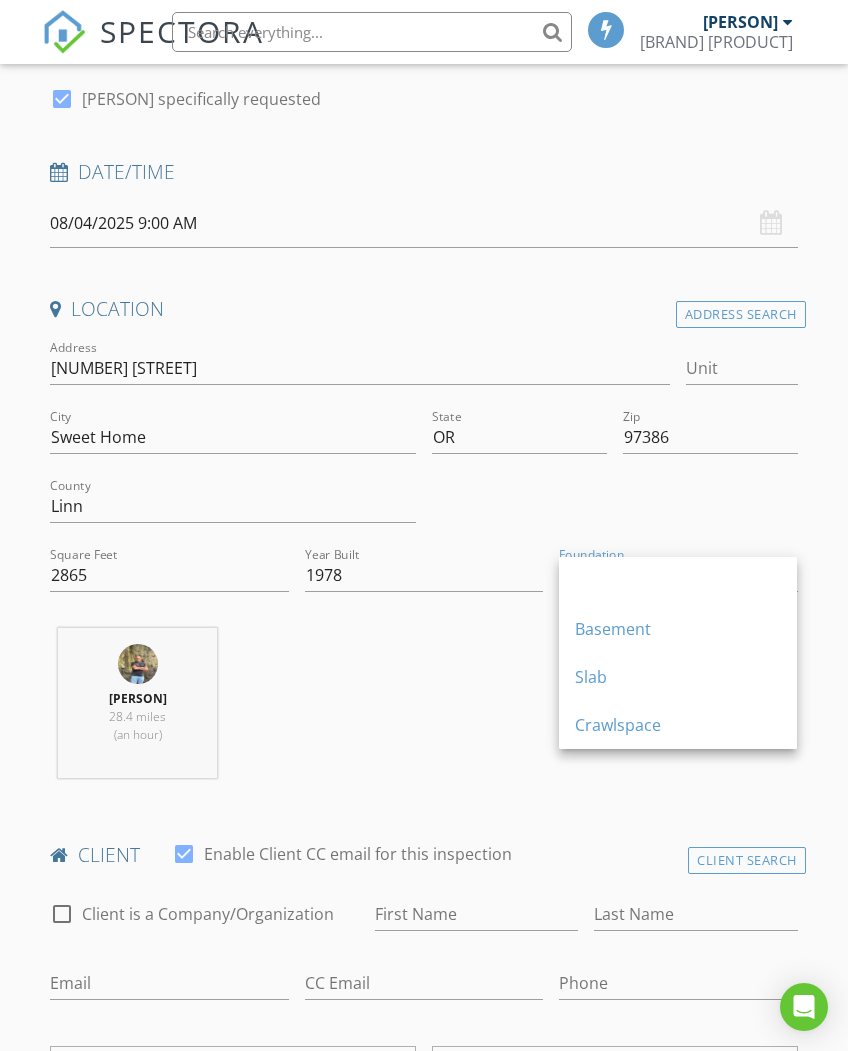 click on "Thomas Frechette     28.4 miles     (an hour)" at bounding box center (423, 711) 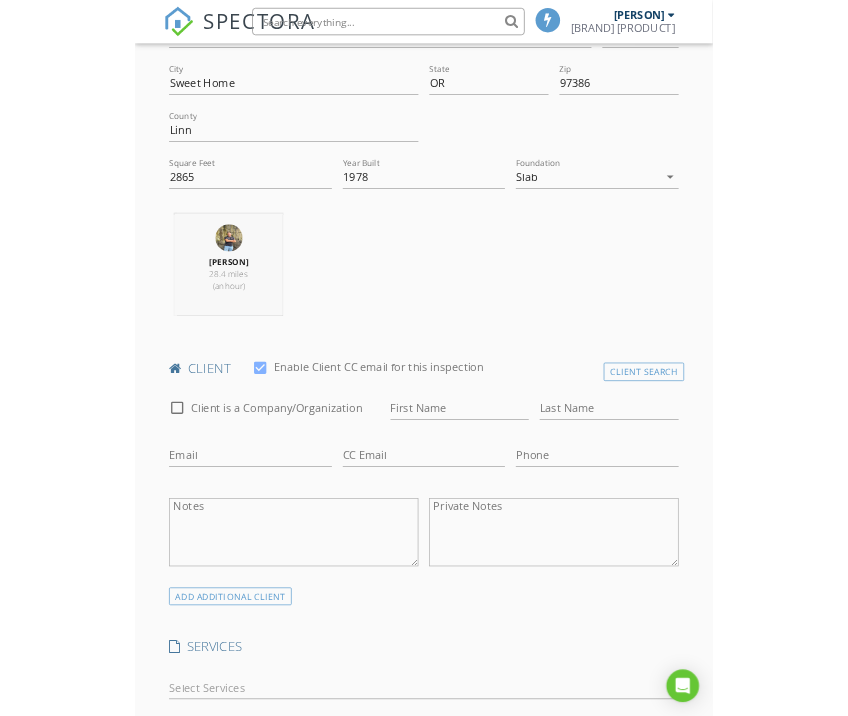 scroll, scrollTop: 630, scrollLeft: 0, axis: vertical 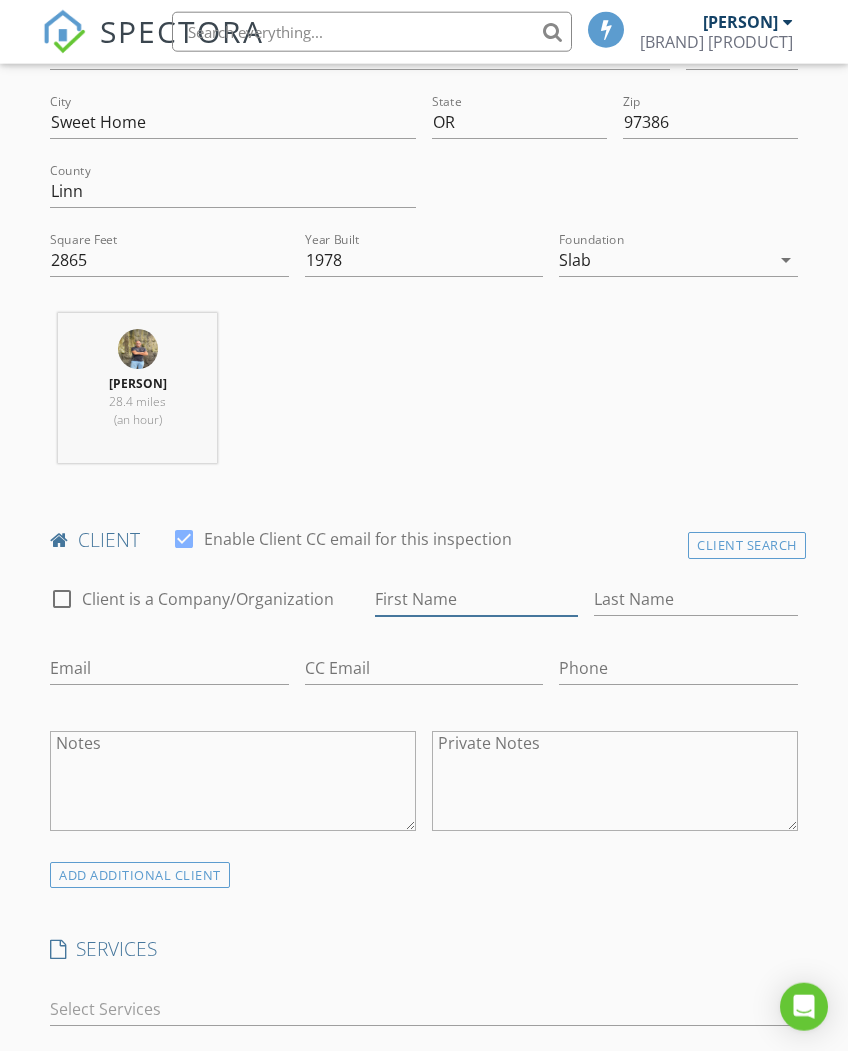click on "First Name" at bounding box center (476, 599) 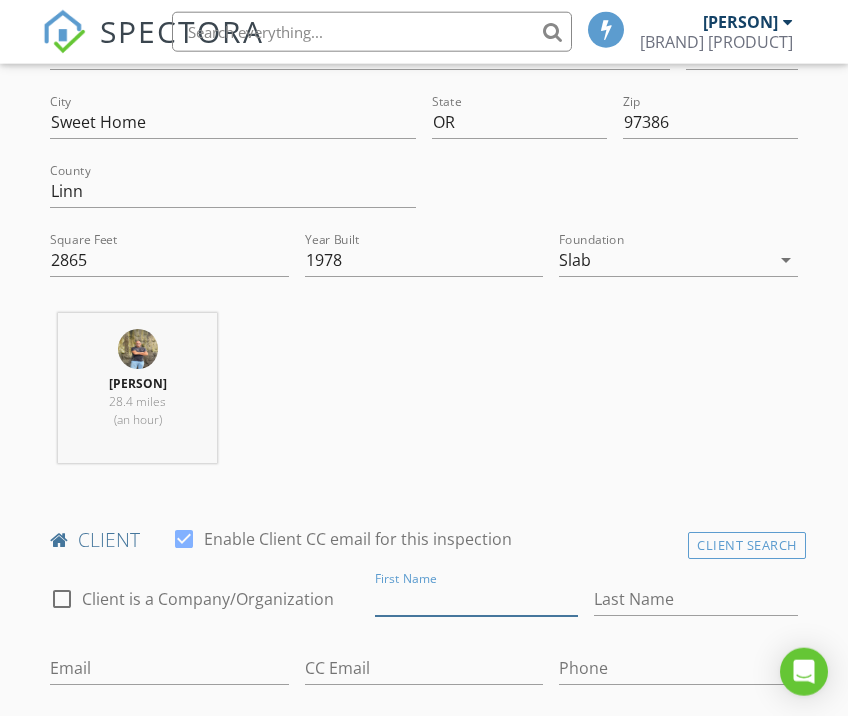 scroll, scrollTop: 631, scrollLeft: 0, axis: vertical 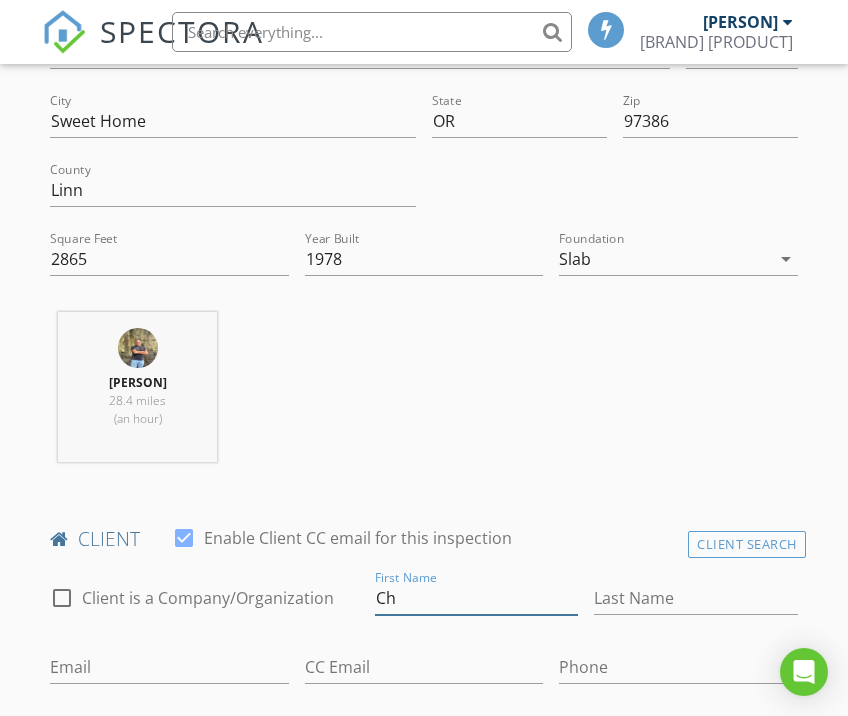 type on "C" 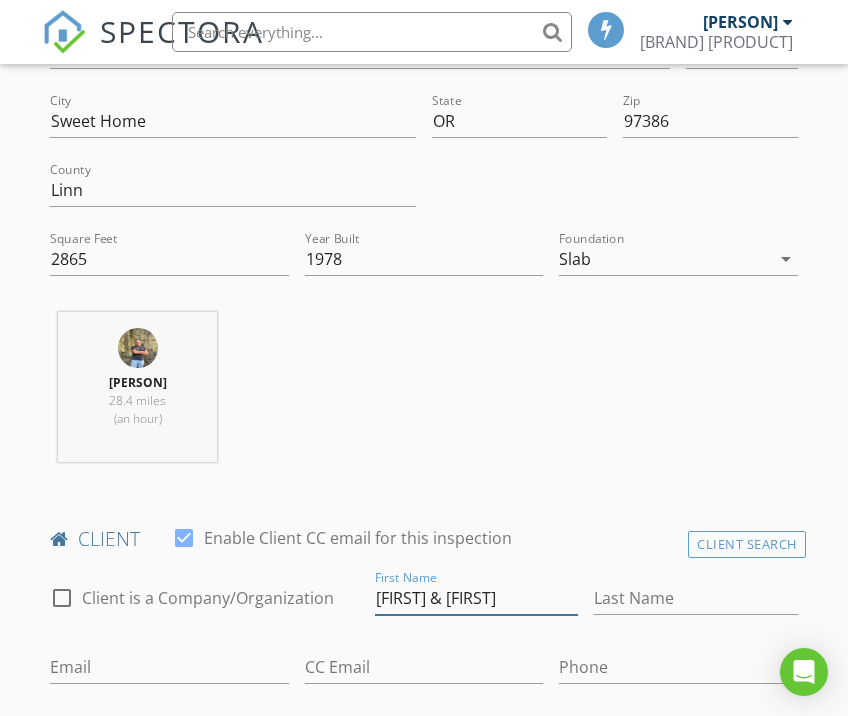 type on "[FIRST] & [FIRST]" 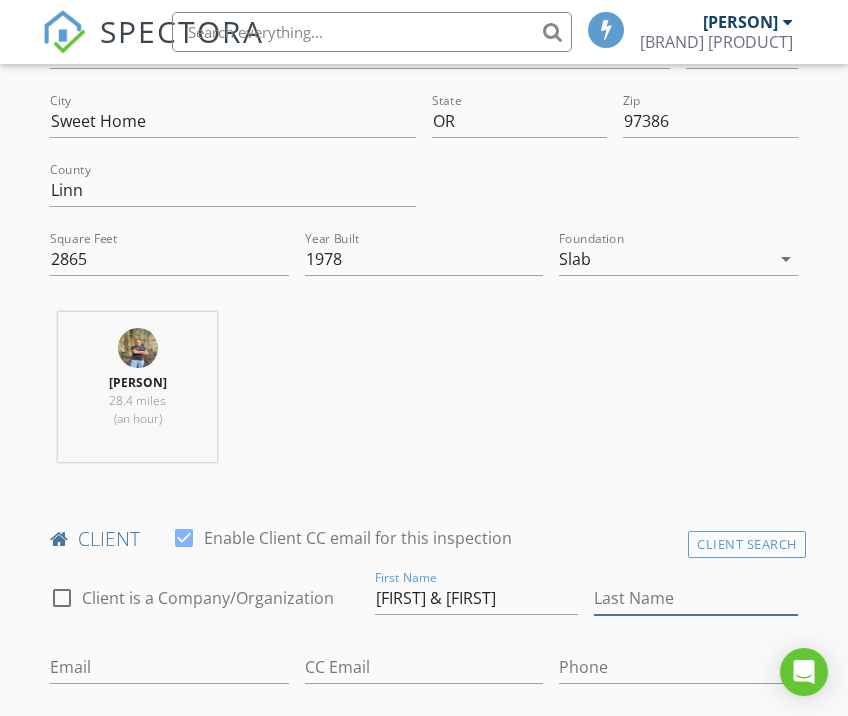click on "Last Name" at bounding box center [695, 598] 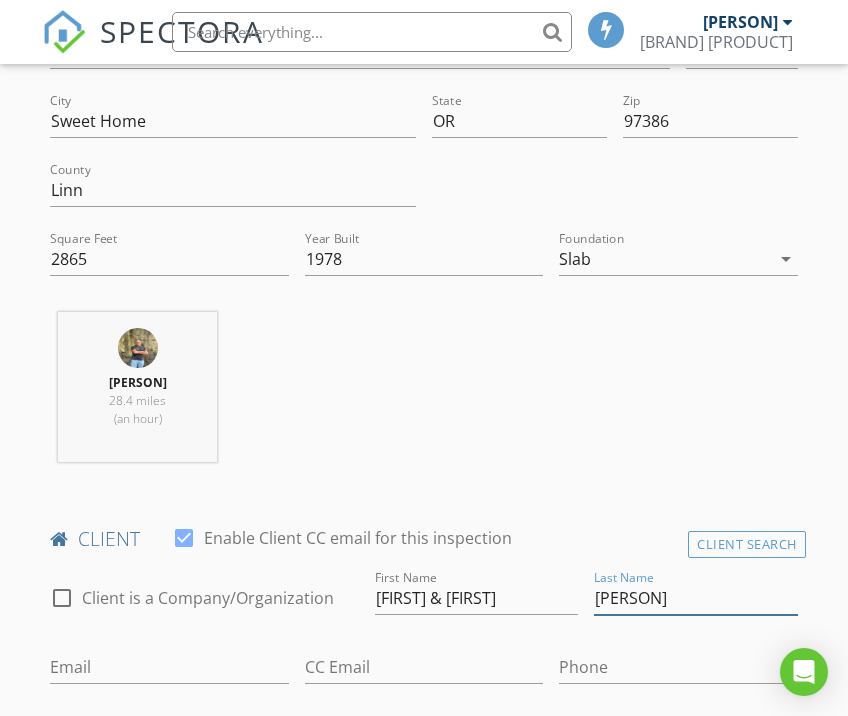 type on "Yakovlev" 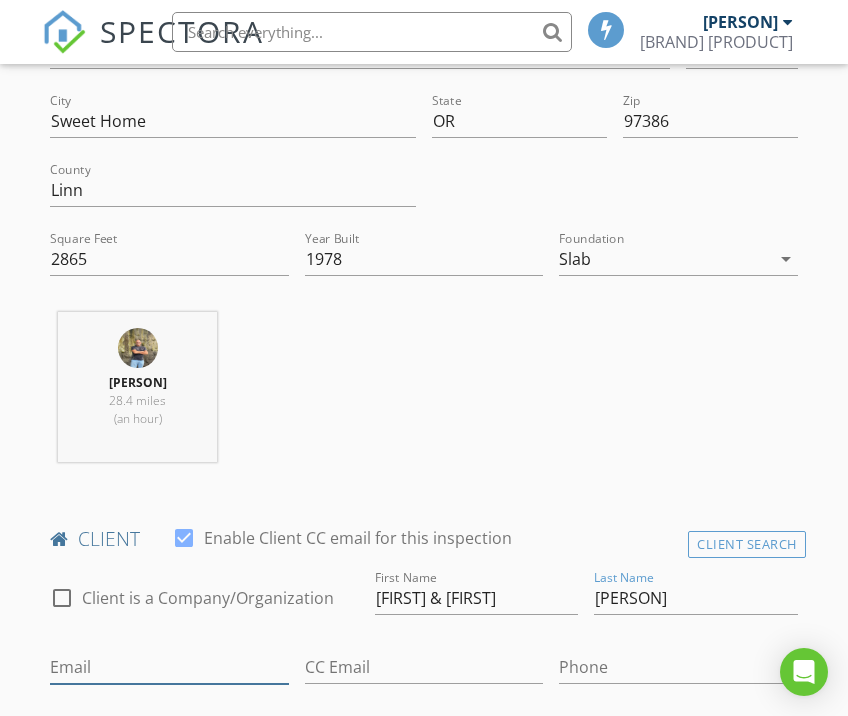 click on "Email" at bounding box center (169, 667) 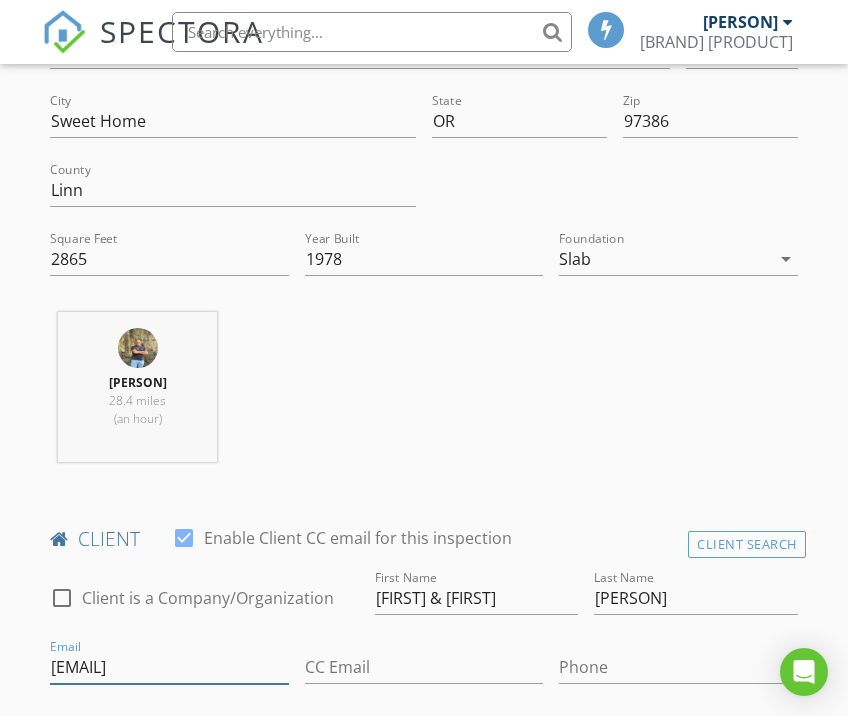 type on "Chelsea.ranae88@gmail.com" 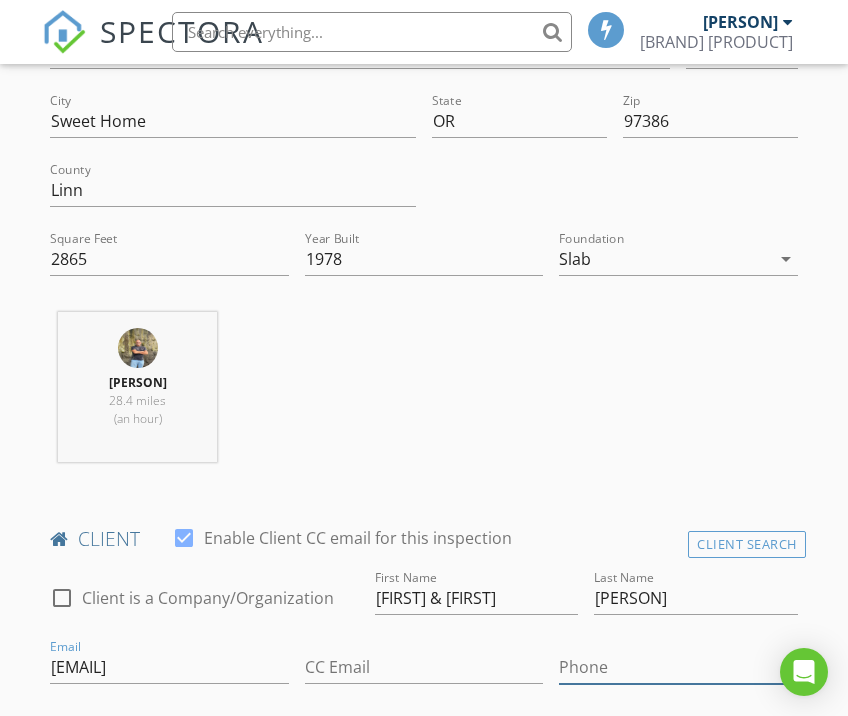 click on "Phone" at bounding box center (678, 667) 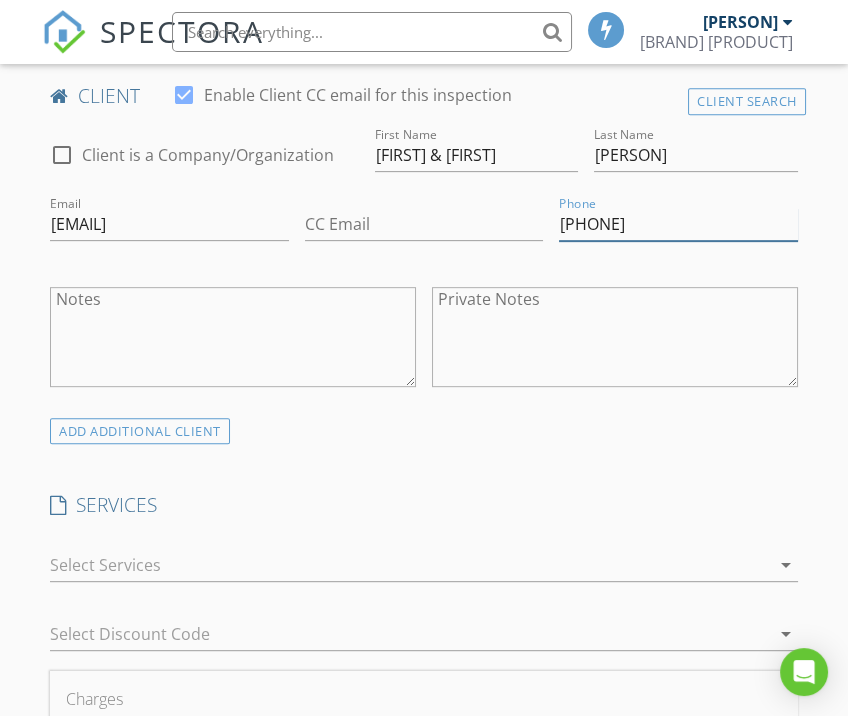 scroll, scrollTop: 1075, scrollLeft: 0, axis: vertical 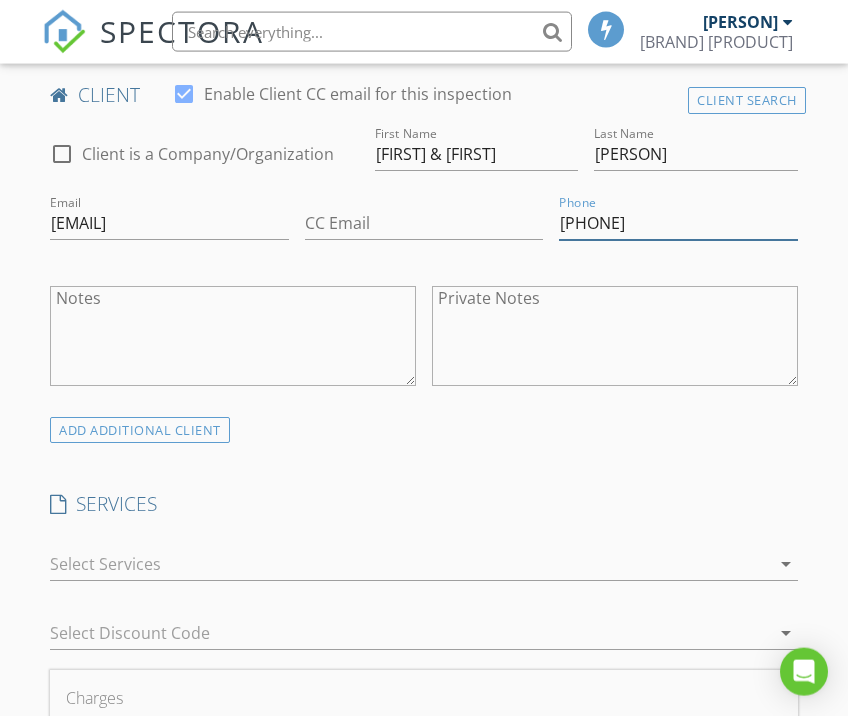 type on "[PHONE]" 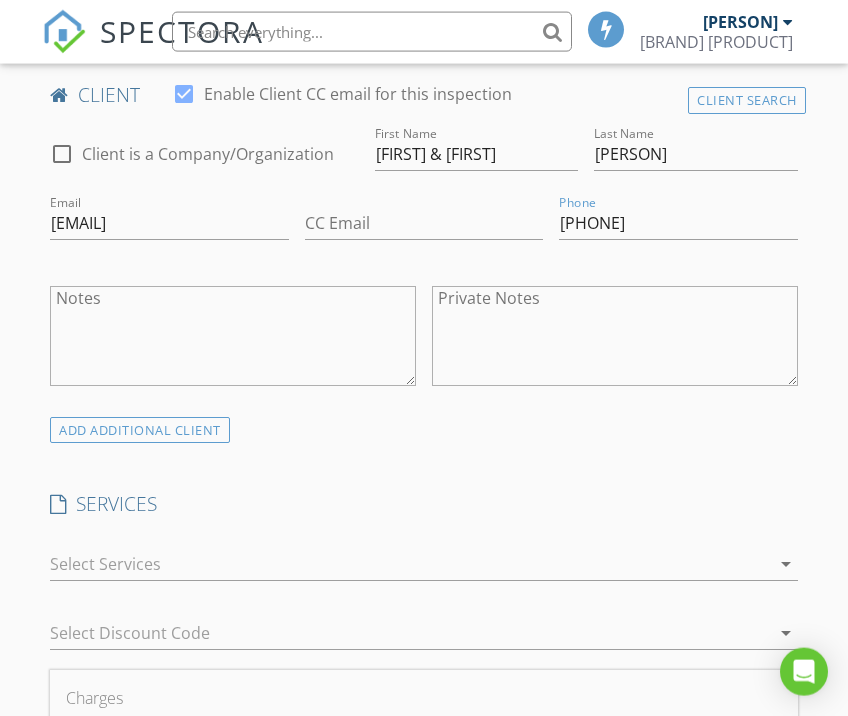 click on "arrow_drop_down" at bounding box center [784, 564] 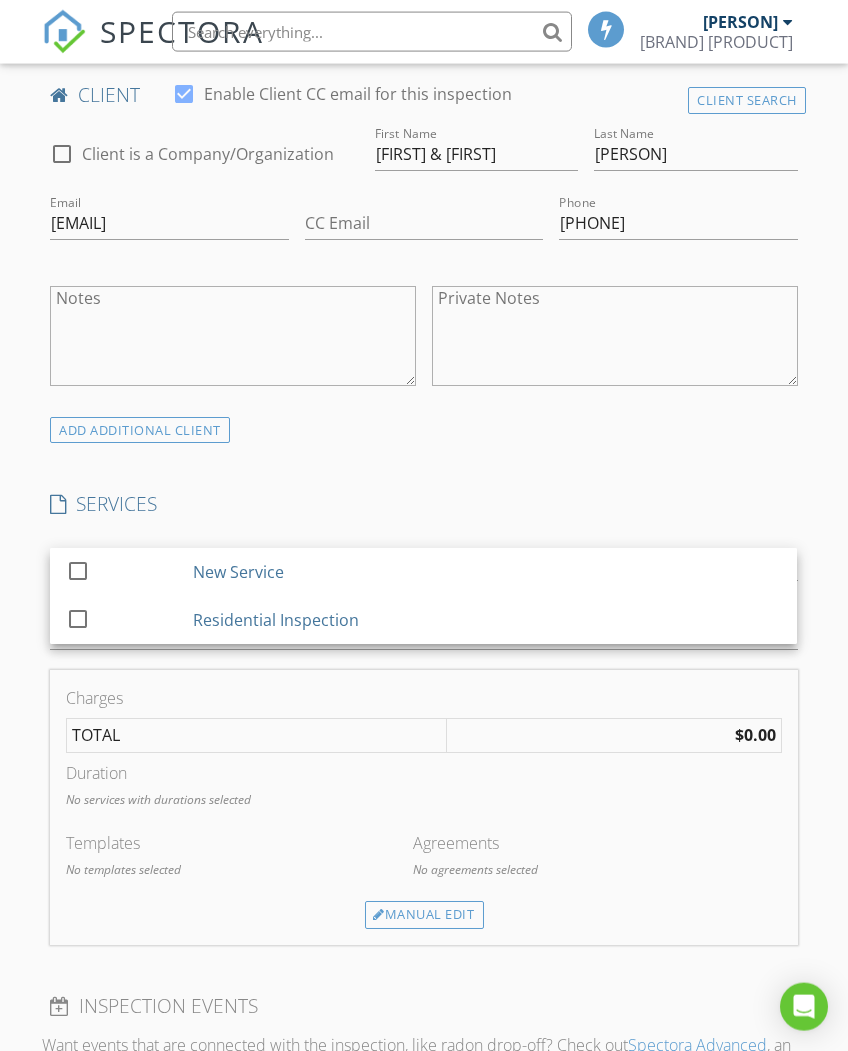 scroll, scrollTop: 1076, scrollLeft: 0, axis: vertical 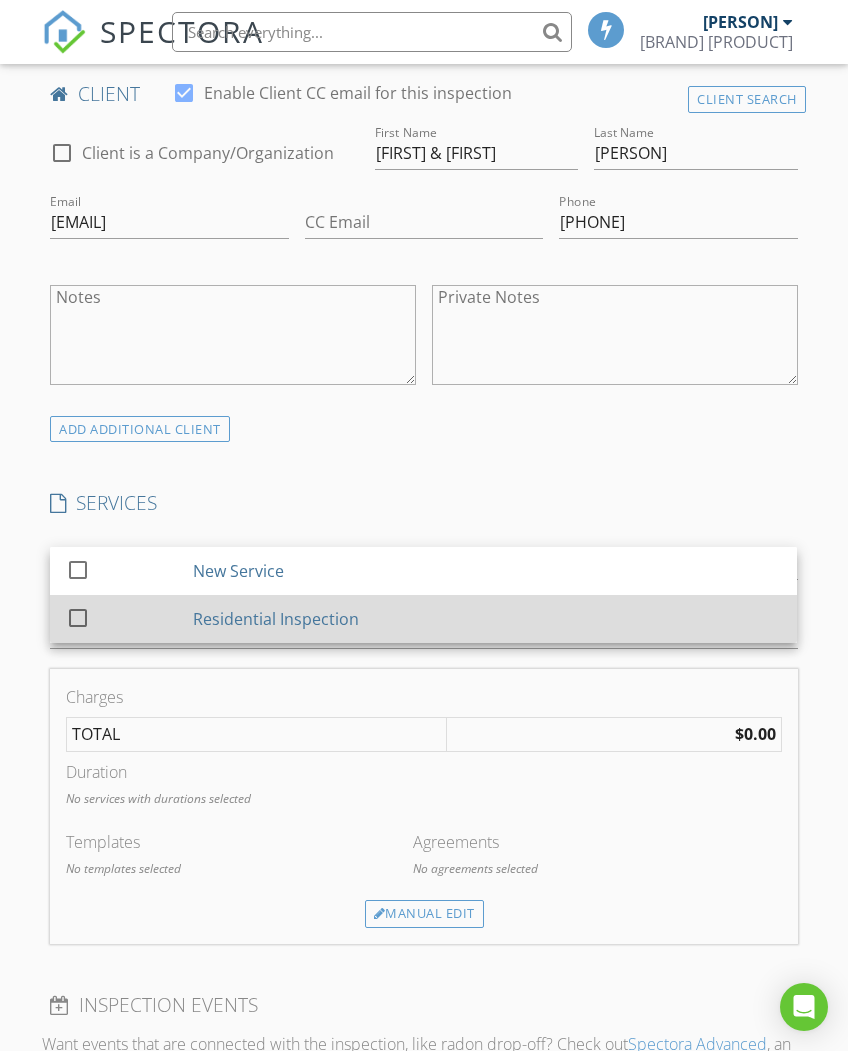 click at bounding box center (78, 617) 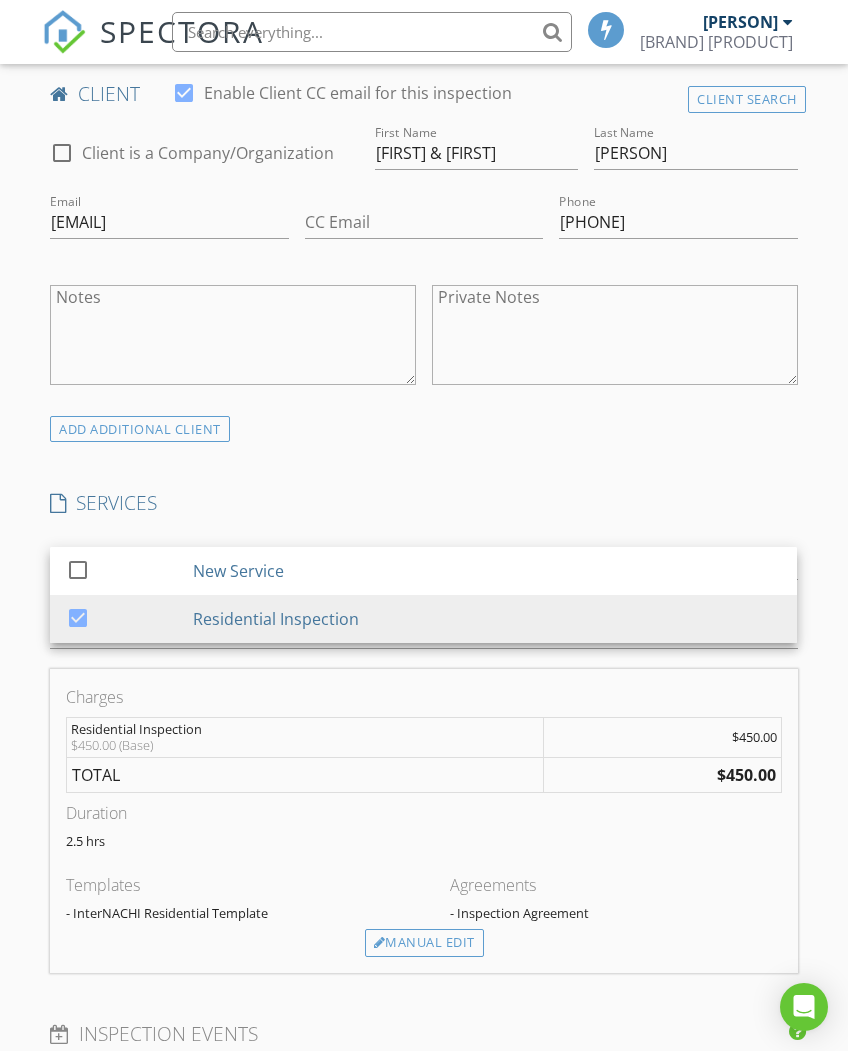 click on "INSPECTOR(S)
check_box   Thomas Frechette   PRIMARY   Thomas Frechette arrow_drop_down   check_box Thomas Frechette specifically requested
Date/Time
08/04/2025 9:00 AM
Location
Address Search       Address 26919 Old Holley Rd   Unit   City Sweet Home   State OR   Zip 97386   County Linn     Square Feet 2865   Year Built 1978   Foundation Slab arrow_drop_down     Thomas Frechette     28.4 miles     (an hour)
client
check_box Enable Client CC email for this inspection   Client Search     check_box_outline_blank Client is a Company/Organization     First Name David & Chelsea   Last Name Yakovlev   Email Chelsea.ranae88@gmail.com   CC Email   Phone 541-619-8211           Notes   Private Notes
ADD ADDITIONAL client
SERVICES
check_box_outline_blank   New Service   check_box" at bounding box center (423, 756) 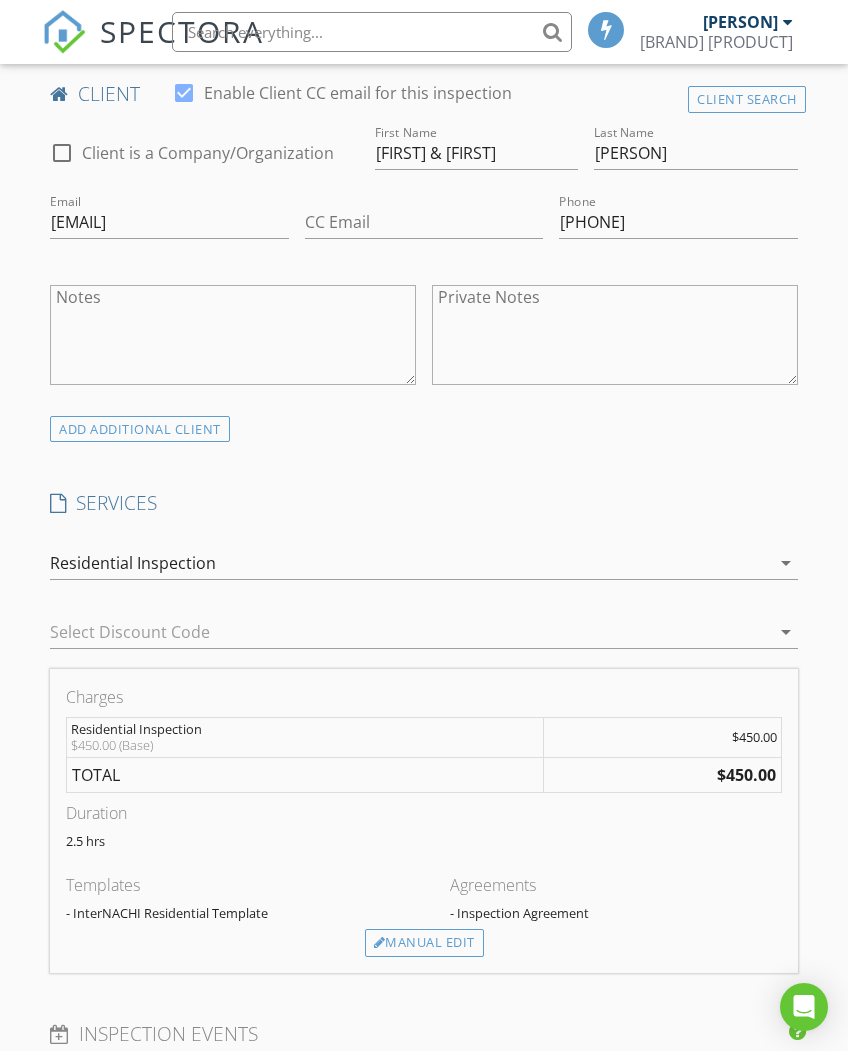 click on "$450.00" at bounding box center (746, 775) 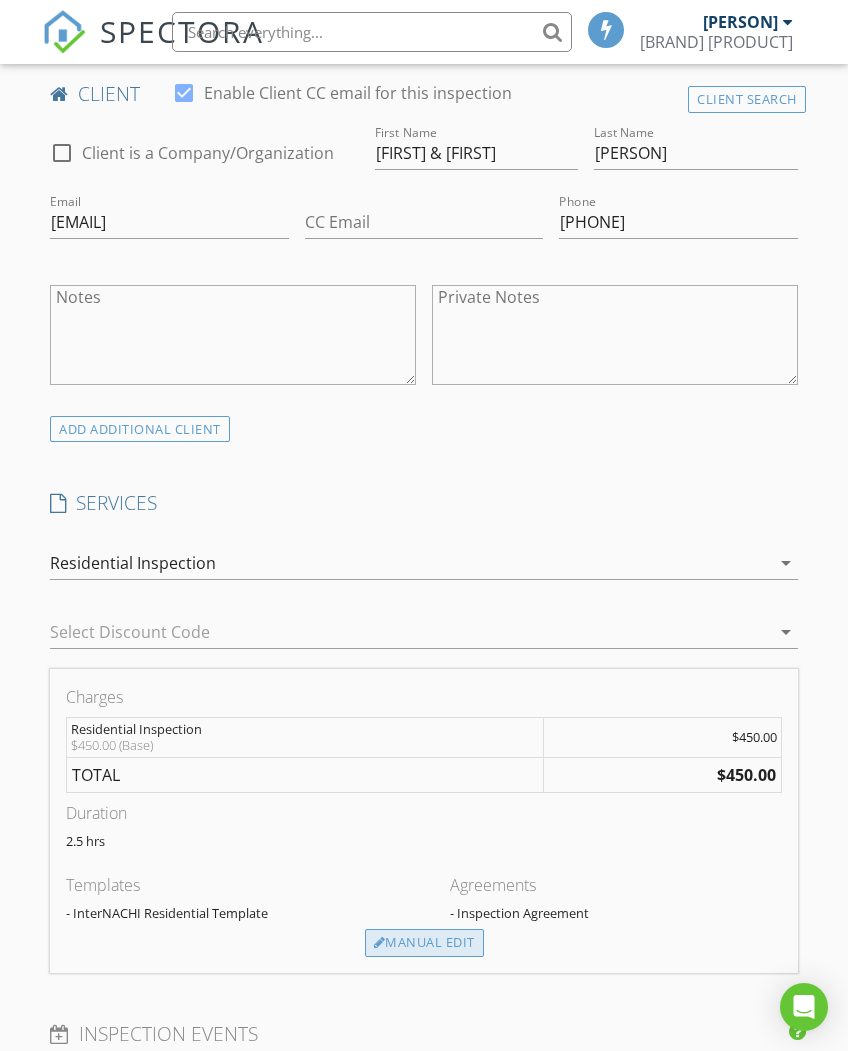 click on "Manual Edit" at bounding box center [424, 943] 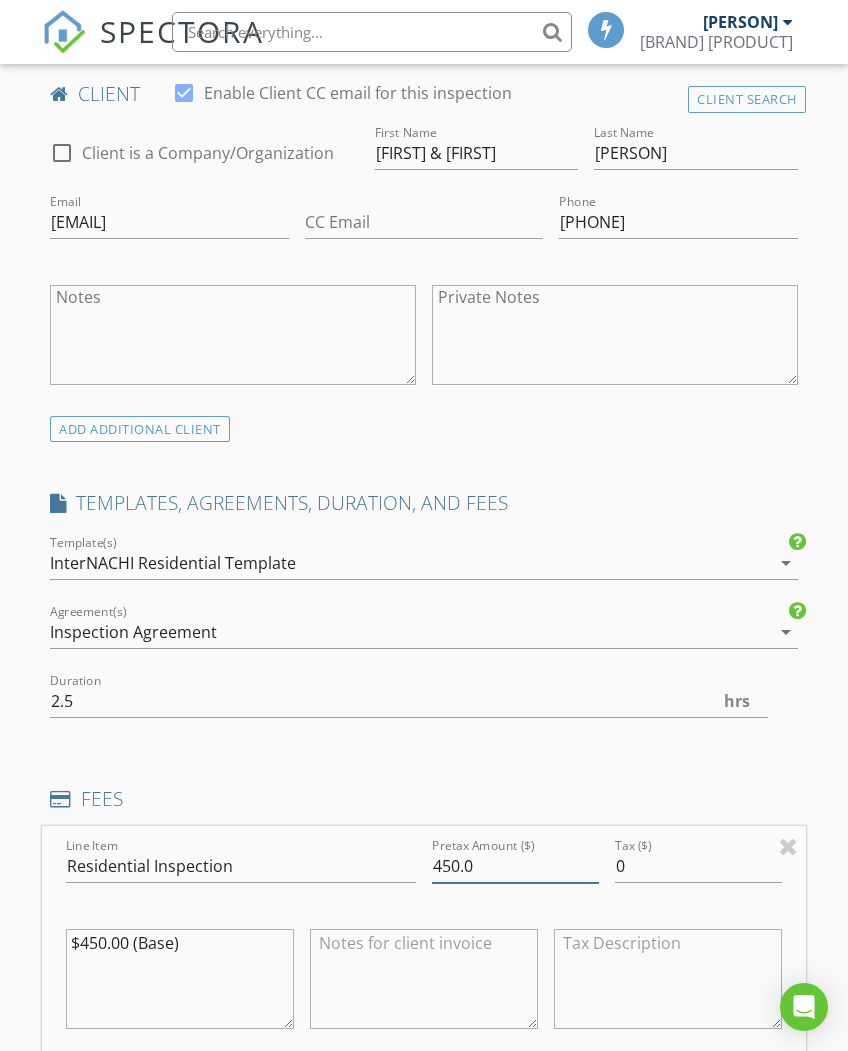 click on "450.0" at bounding box center (515, 866) 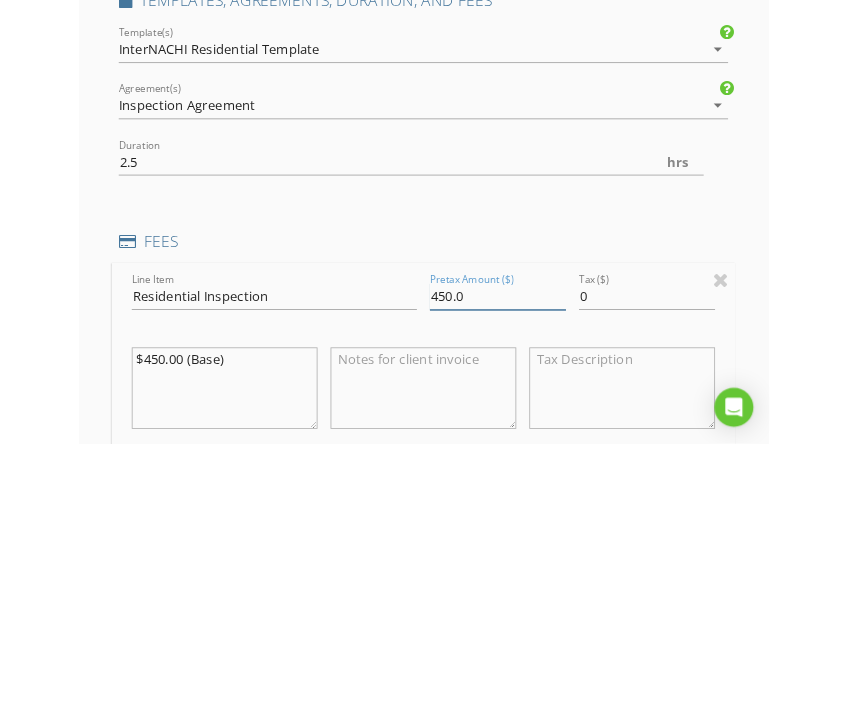 scroll, scrollTop: 1579, scrollLeft: 1, axis: both 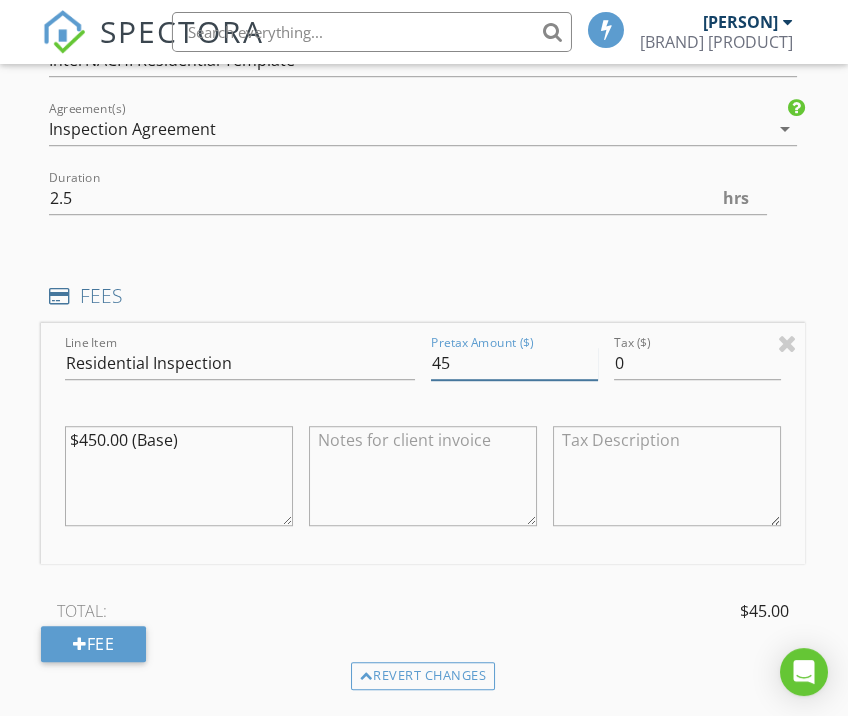 type on "4" 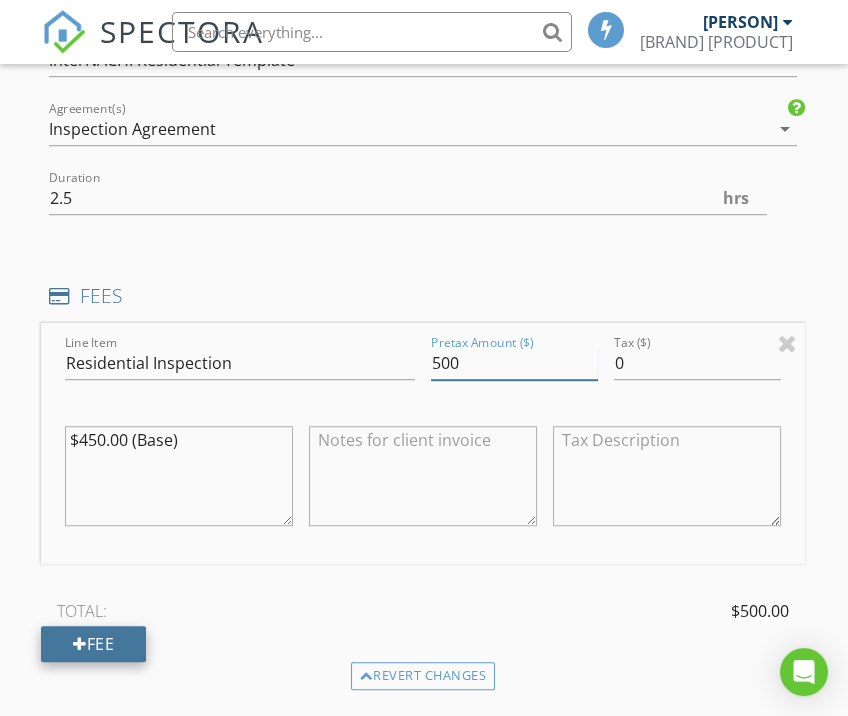 type on "500" 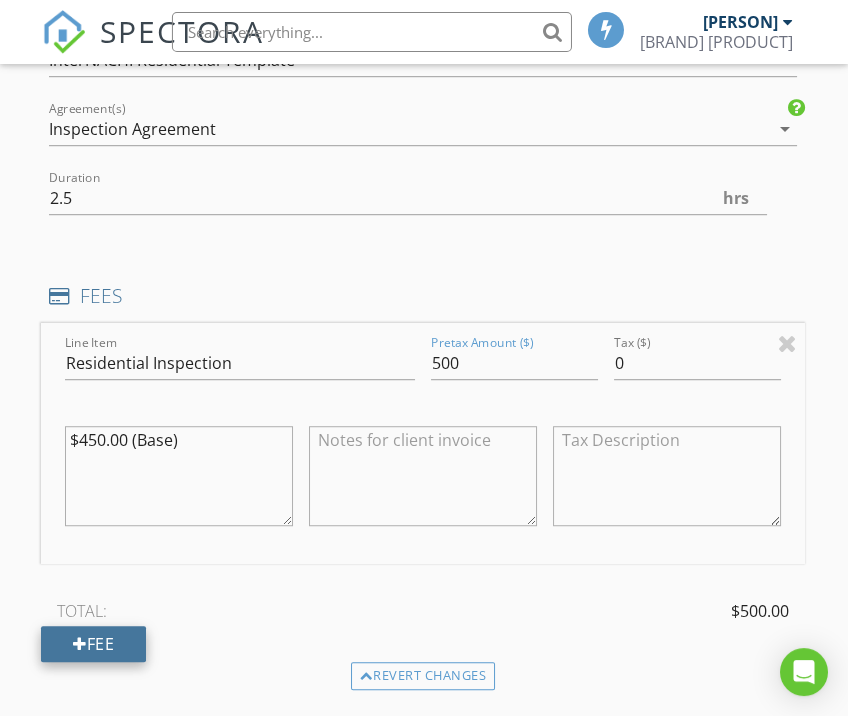 click on "Fee" at bounding box center (93, 644) 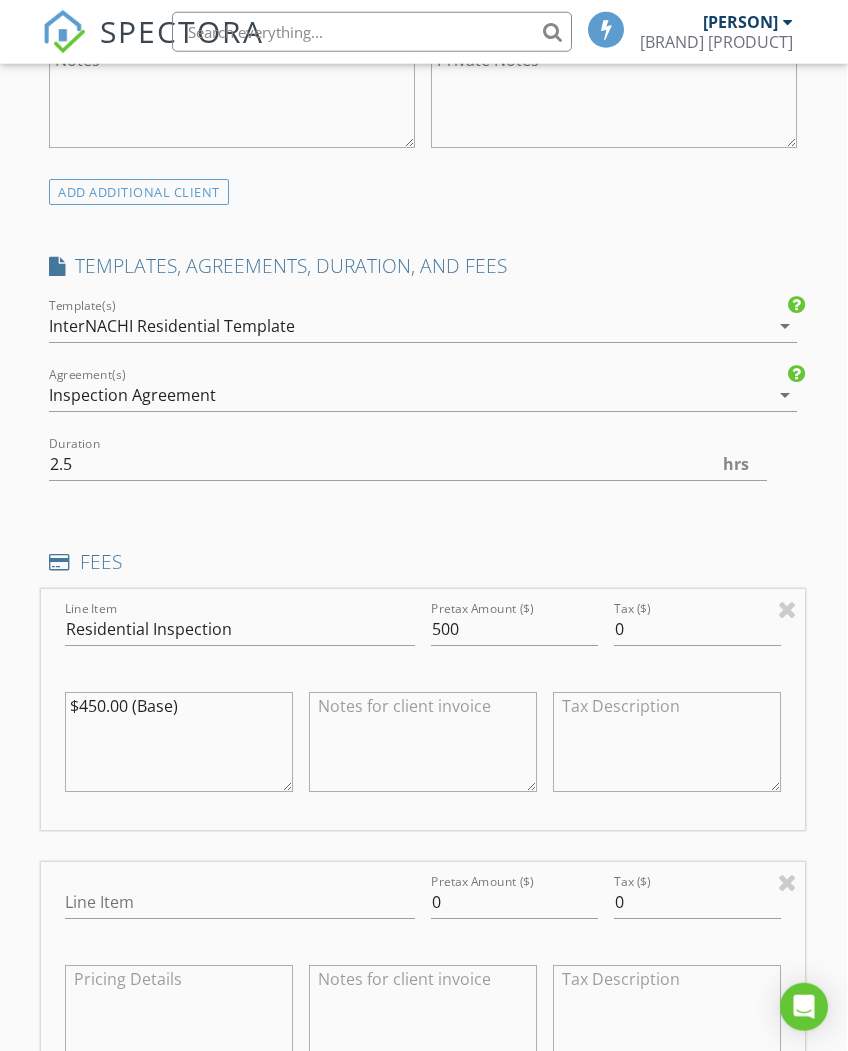 scroll, scrollTop: 1314, scrollLeft: 2, axis: both 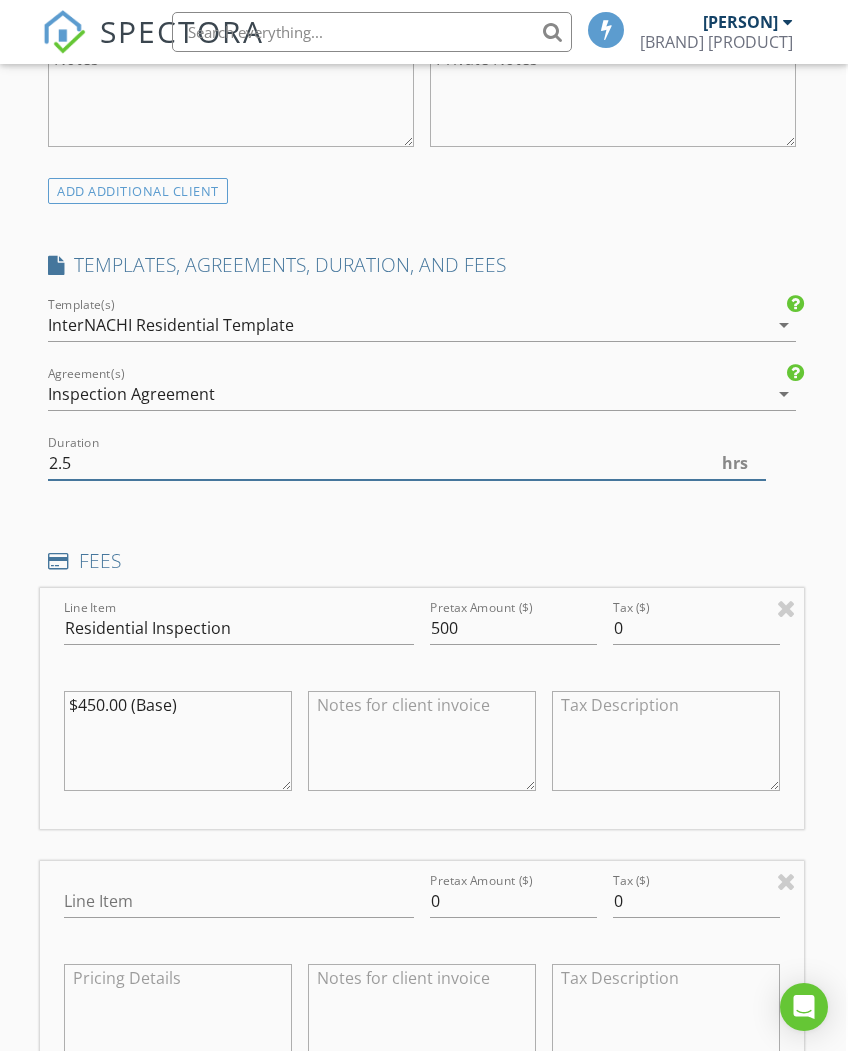 click on "2.5" at bounding box center (406, 463) 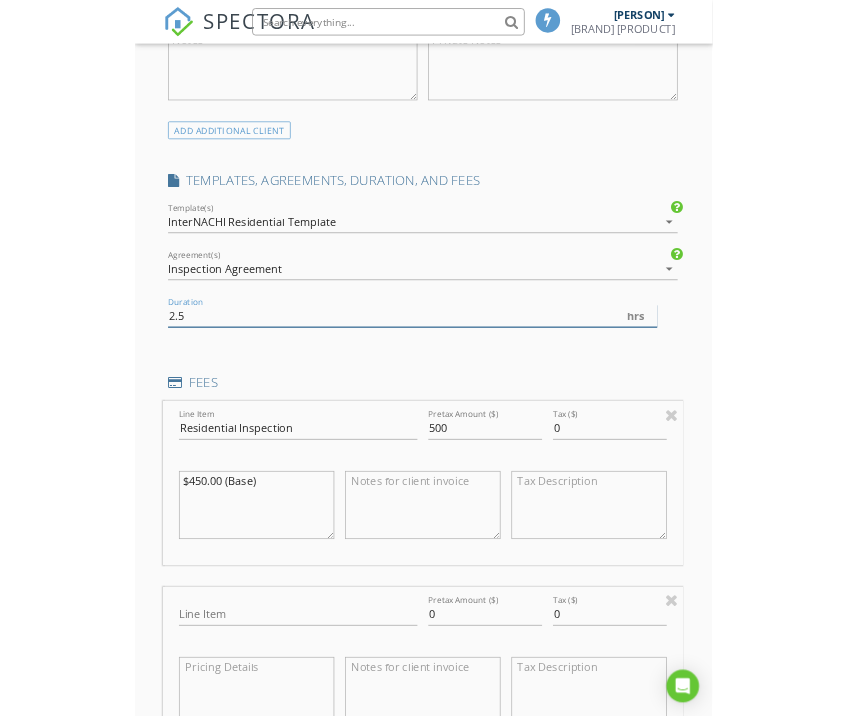 scroll, scrollTop: 1313, scrollLeft: 1, axis: both 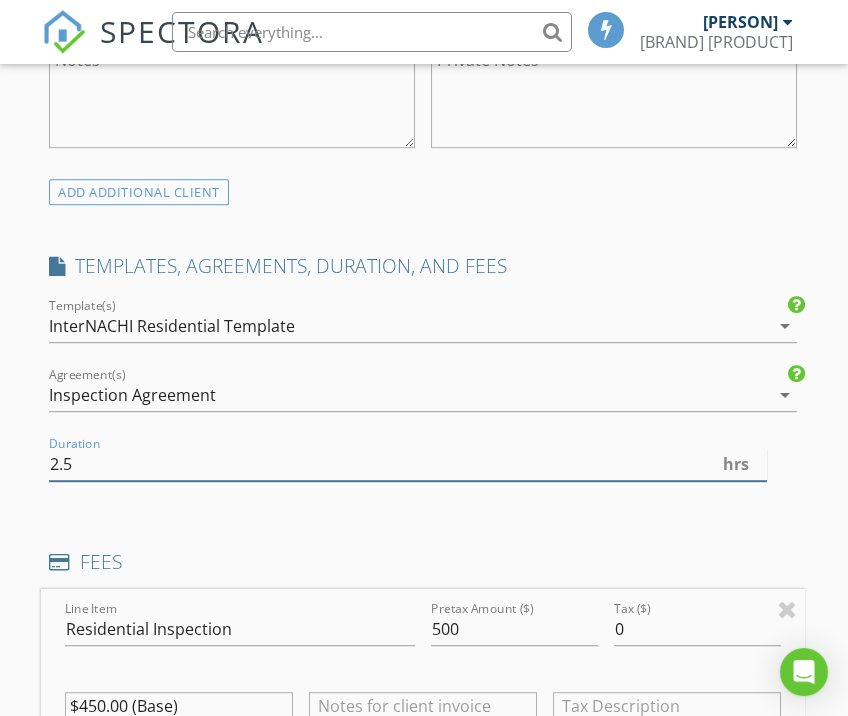 type on "2" 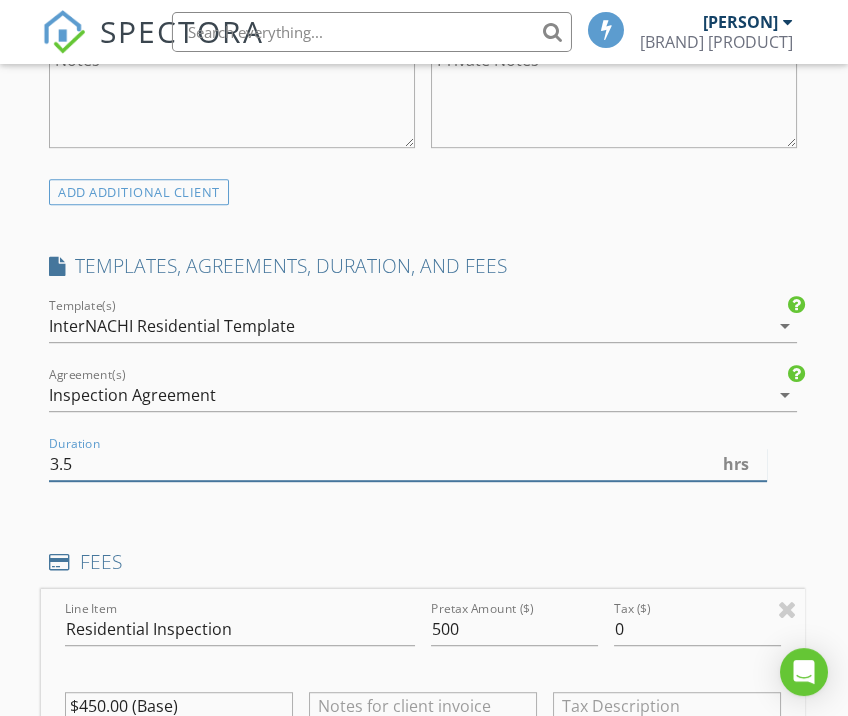 type on "3.5" 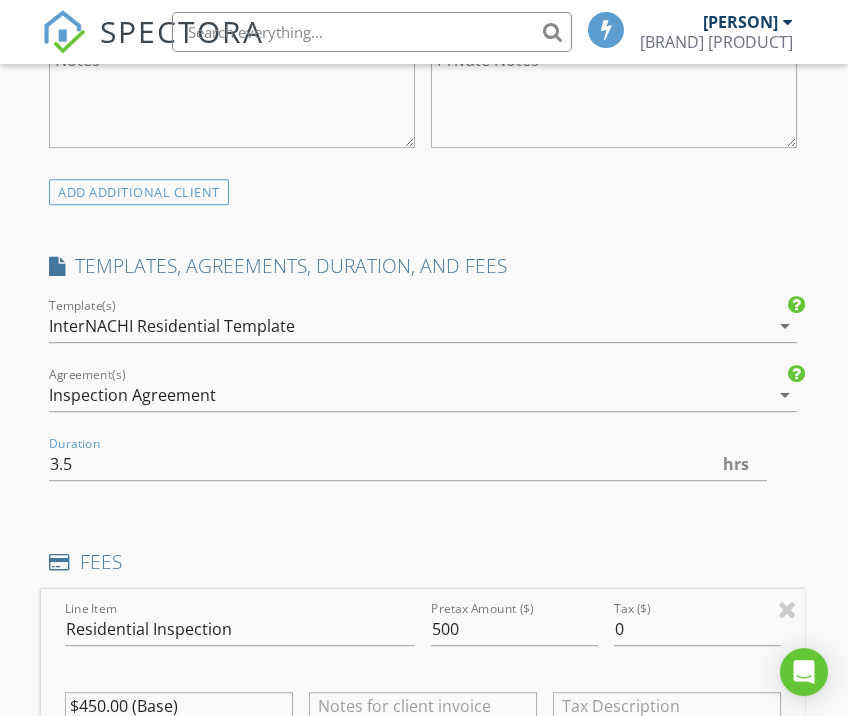 click on "INSPECTOR(S)
check_box   Thomas Frechette   PRIMARY   Thomas Frechette arrow_drop_down   check_box Thomas Frechette specifically requested
Date/Time
08/04/2025 9:00 AM
Location
Address Search       Address 26919 Old Holley Rd   Unit   City Sweet Home   State OR   Zip 97386   County Linn     Square Feet 2865   Year Built 1978   Foundation Slab arrow_drop_down     Thomas Frechette     28.4 miles     (an hour)
client
check_box Enable Client CC email for this inspection   Client Search     check_box_outline_blank Client is a Company/Organization     First Name David & Chelsea   Last Name Yakovlev   Email Chelsea.ranae88@gmail.com   CC Email   Phone 541-619-8211           Notes   Private Notes
ADD ADDITIONAL client
SERVICES
check_box_outline_blank   New Service   check_box" at bounding box center (422, 765) 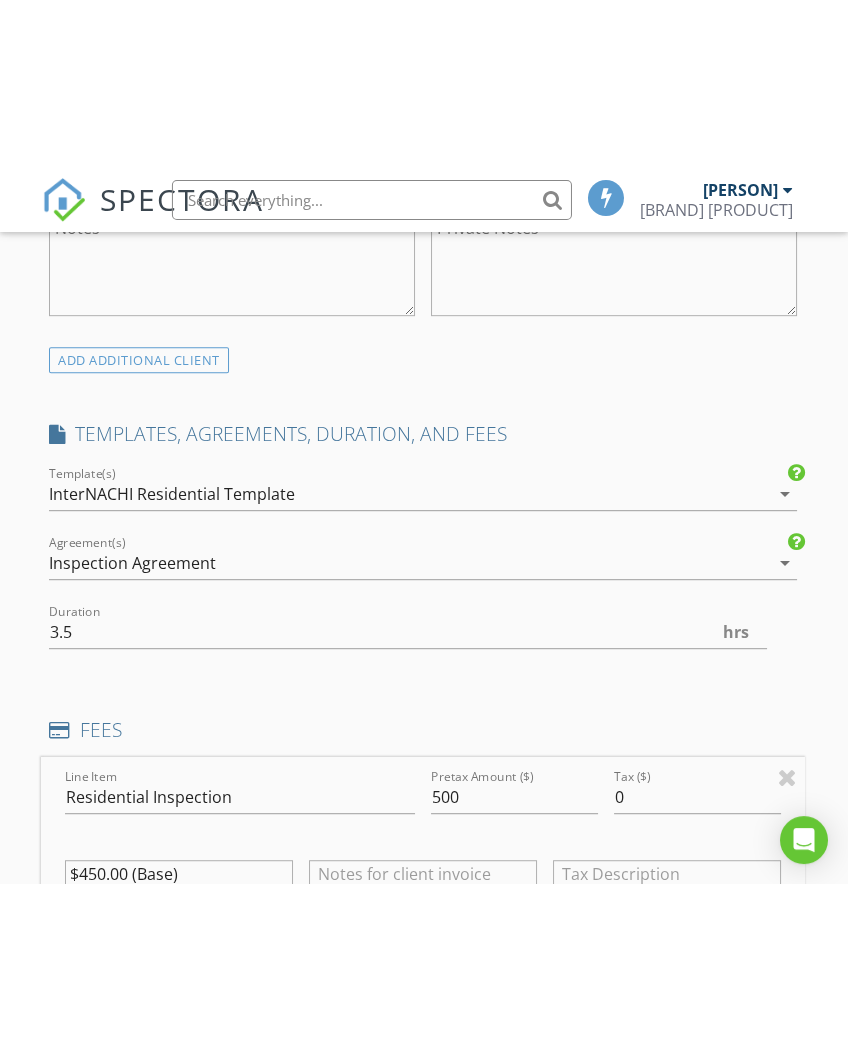 scroll, scrollTop: 1314, scrollLeft: 2, axis: both 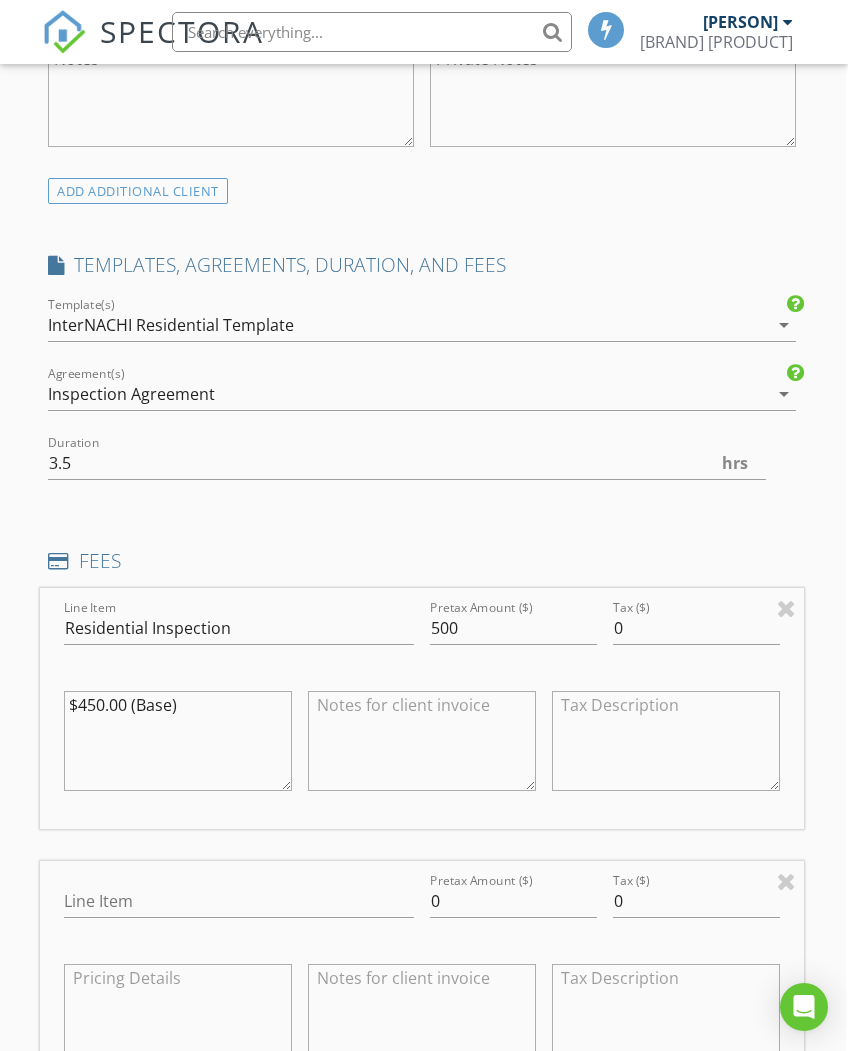 click on "InterNACHI Residential Template" at bounding box center (171, 325) 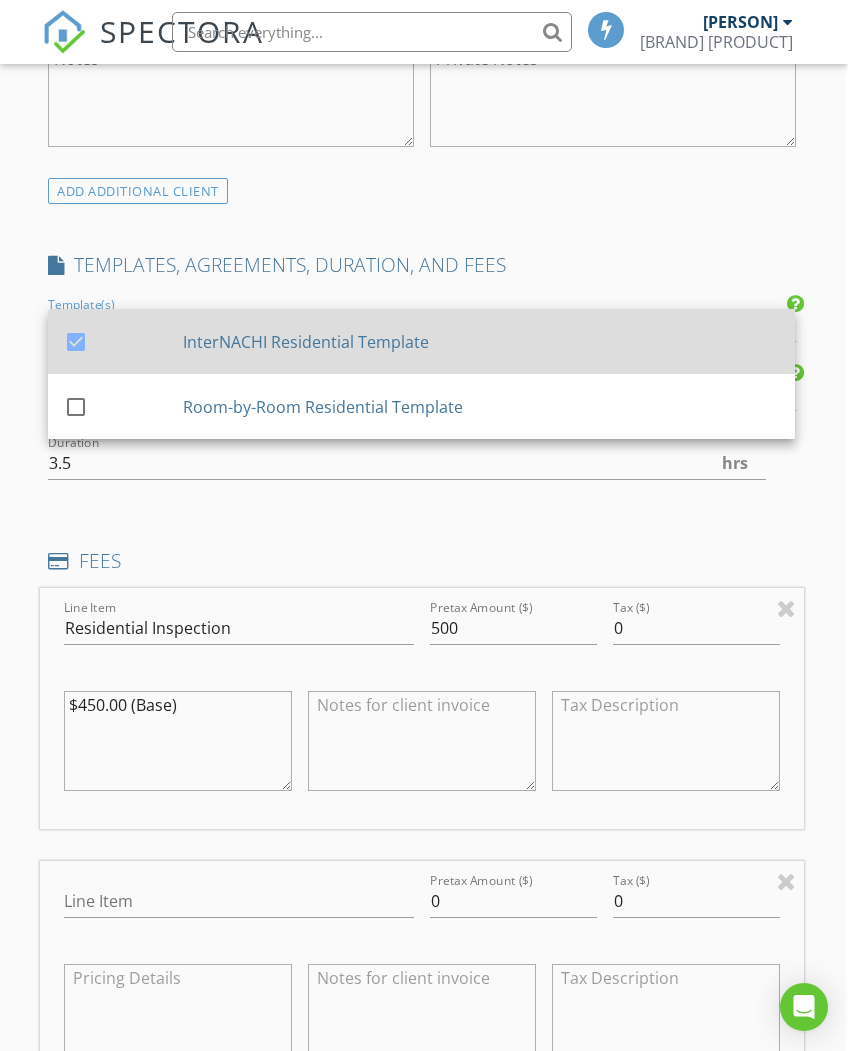 click on "check_box   InterNACHI Residential Template" at bounding box center (421, 341) 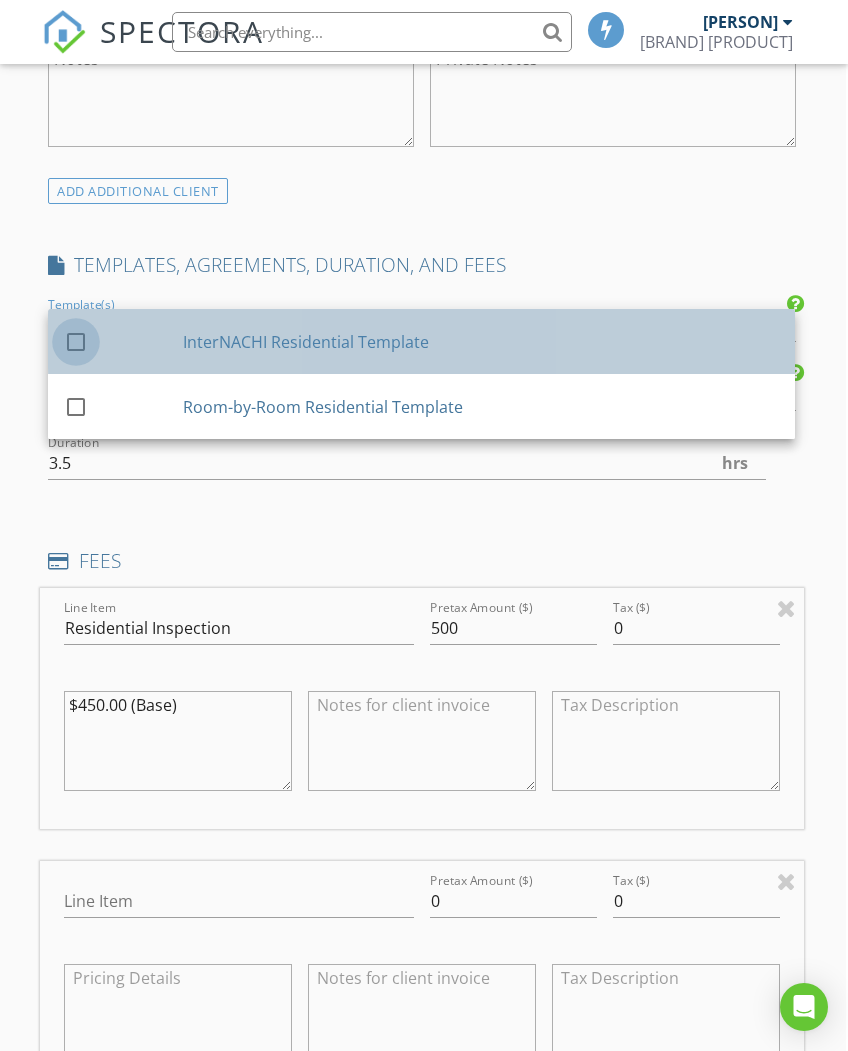 click at bounding box center [76, 342] 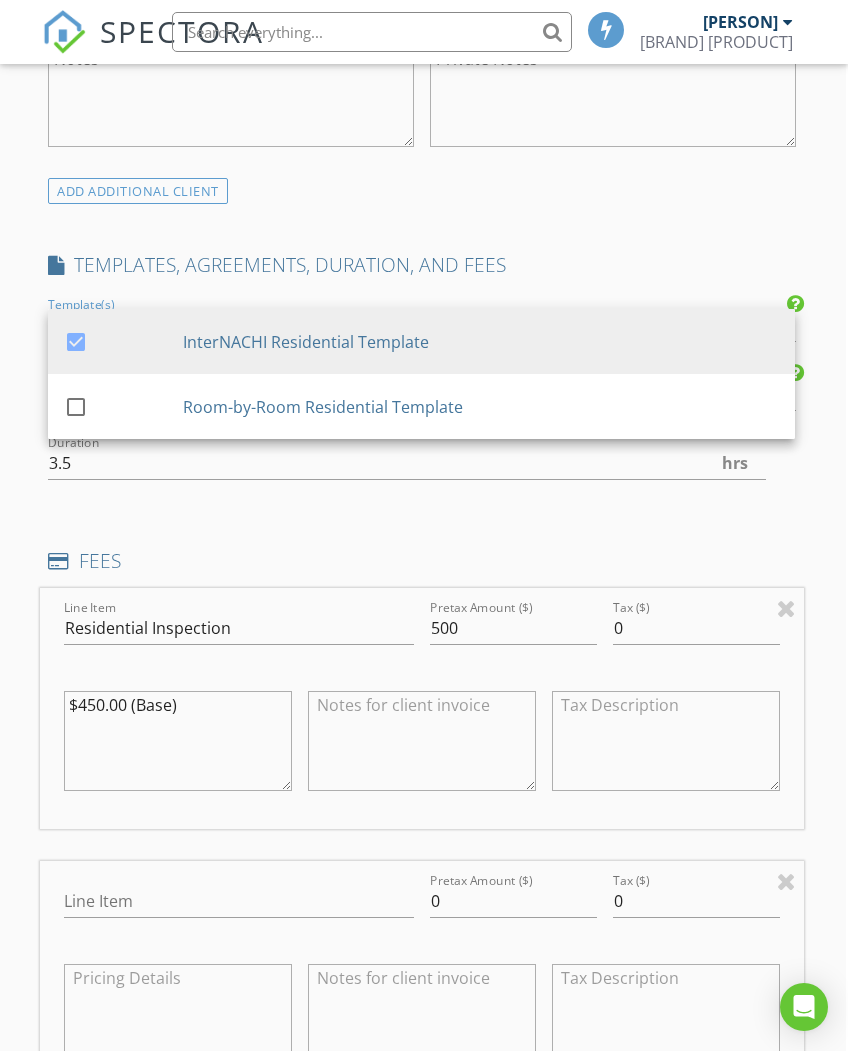 click on "INSPECTOR(S)
check_box   Thomas Frechette   PRIMARY   Thomas Frechette arrow_drop_down   check_box Thomas Frechette specifically requested
Date/Time
08/04/2025 9:00 AM
Location
Address Search       Address 26919 Old Holley Rd   Unit   City Sweet Home   State OR   Zip 97386   County Linn     Square Feet 2865   Year Built 1978   Foundation Slab arrow_drop_down     Thomas Frechette     28.4 miles     (an hour)
client
check_box Enable Client CC email for this inspection   Client Search     check_box_outline_blank Client is a Company/Organization     First Name David & Chelsea   Last Name Yakovlev   Email Chelsea.ranae88@gmail.com   CC Email   Phone 541-619-8211           Notes   Private Notes
ADD ADDITIONAL client
SERVICES
check_box_outline_blank   New Service   check_box" at bounding box center (421, 764) 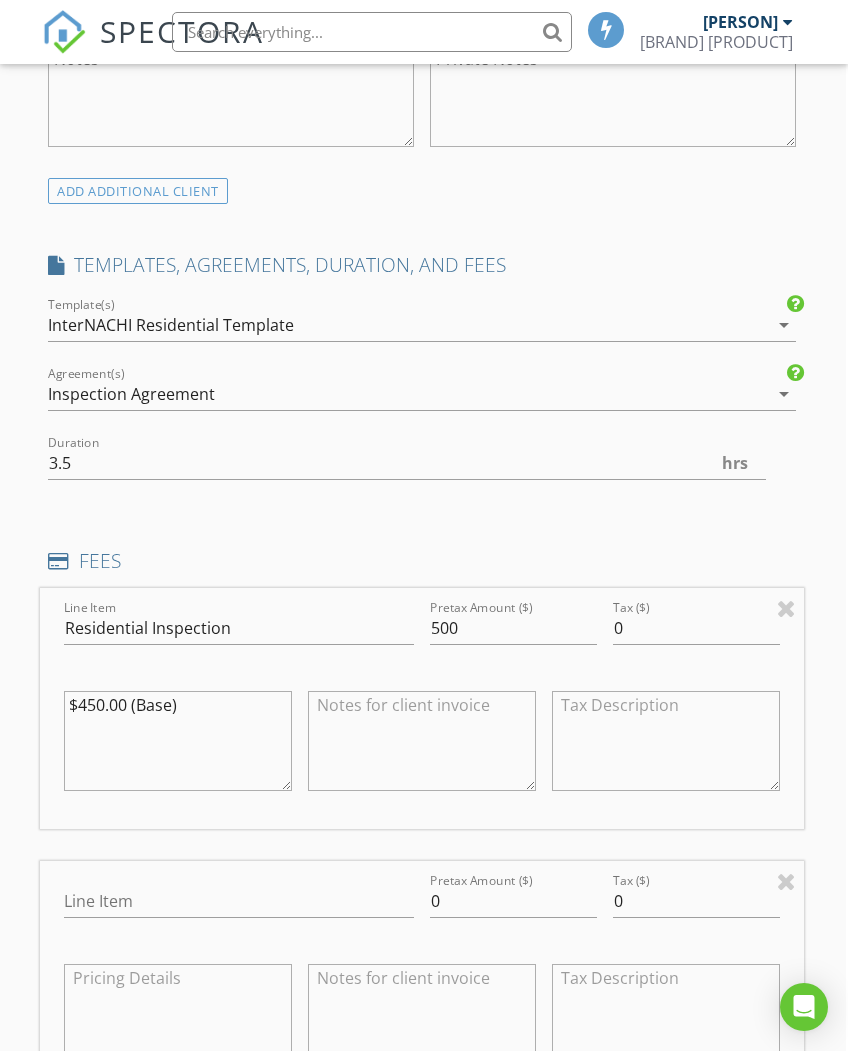 click on "Inspection Agreement" at bounding box center [407, 394] 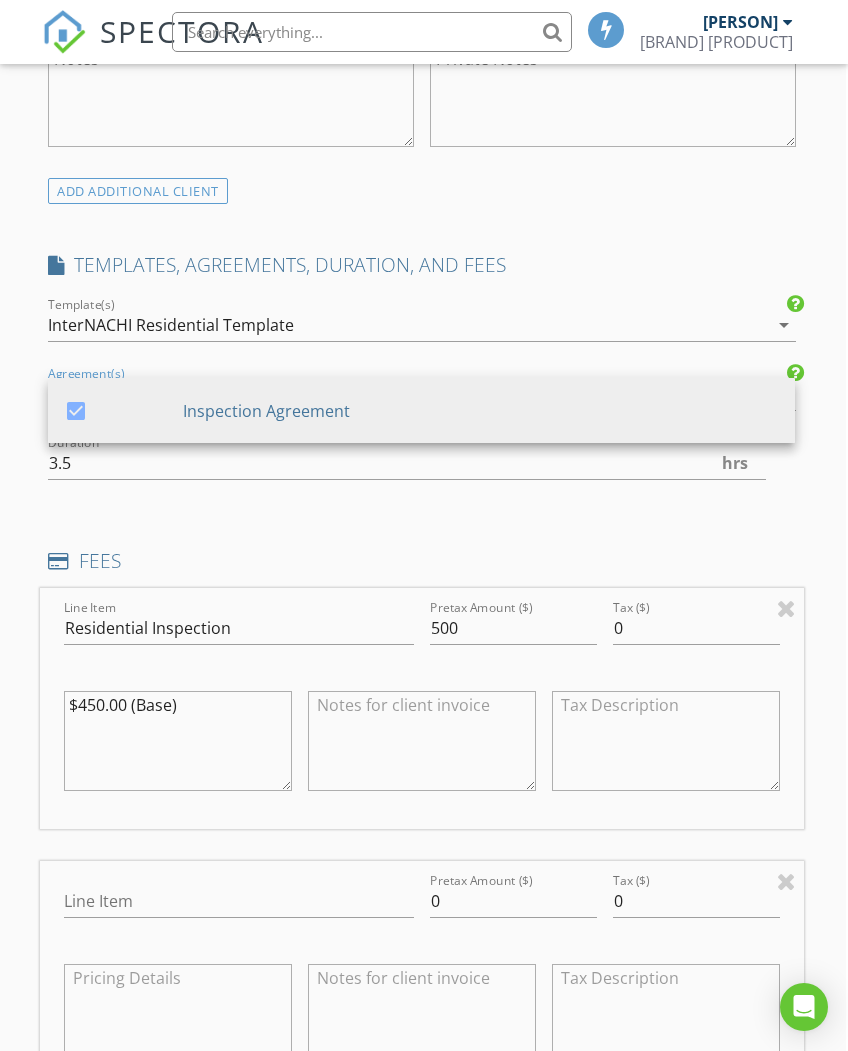 click on "INSPECTOR(S)
check_box   Thomas Frechette   PRIMARY   Thomas Frechette arrow_drop_down   check_box Thomas Frechette specifically requested
Date/Time
08/04/2025 9:00 AM
Location
Address Search       Address 26919 Old Holley Rd   Unit   City Sweet Home   State OR   Zip 97386   County Linn     Square Feet 2865   Year Built 1978   Foundation Slab arrow_drop_down     Thomas Frechette     28.4 miles     (an hour)
client
check_box Enable Client CC email for this inspection   Client Search     check_box_outline_blank Client is a Company/Organization     First Name David & Chelsea   Last Name Yakovlev   Email Chelsea.ranae88@gmail.com   CC Email   Phone 541-619-8211           Notes   Private Notes
ADD ADDITIONAL client
SERVICES
check_box_outline_blank   New Service   check_box" at bounding box center (421, 764) 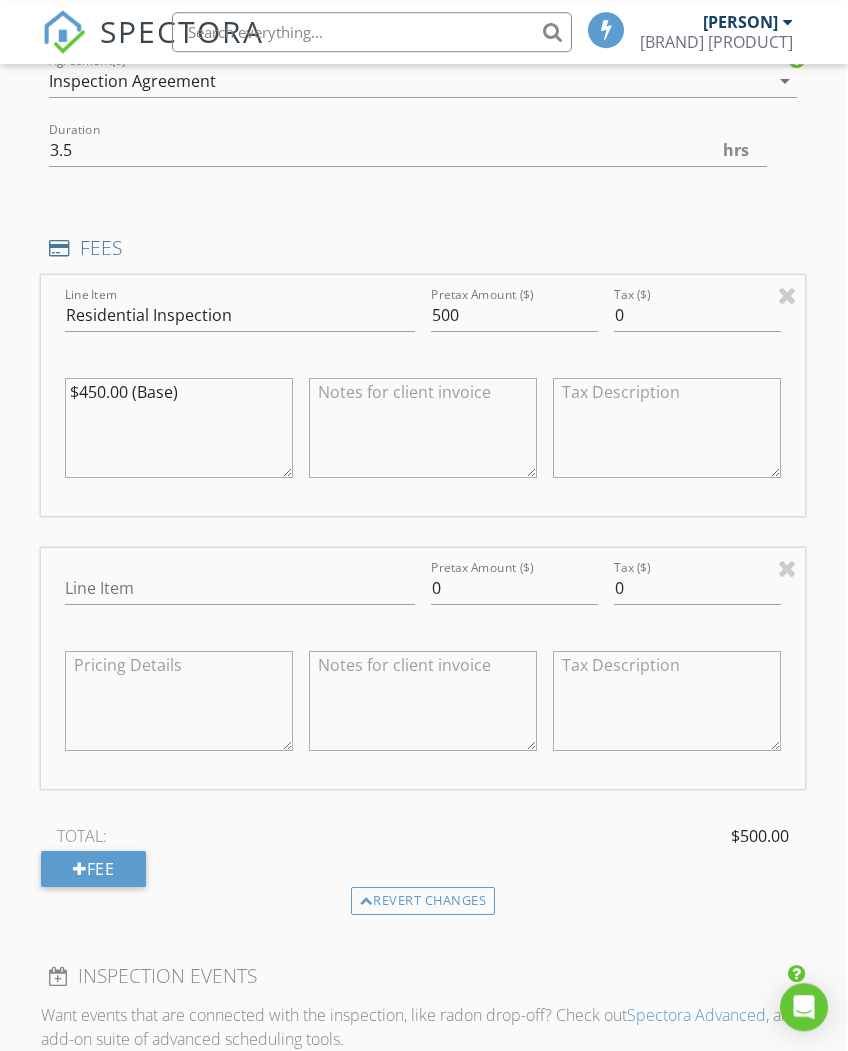 scroll, scrollTop: 1626, scrollLeft: 1, axis: both 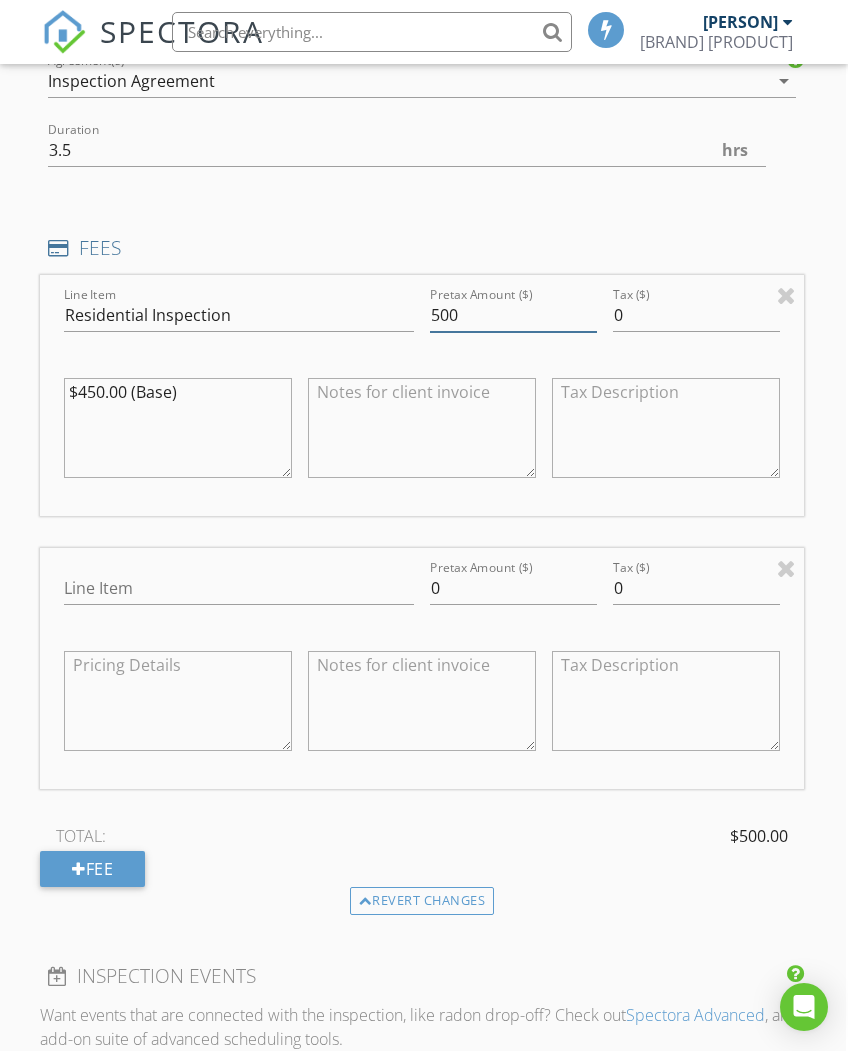 click on "500" at bounding box center [513, 315] 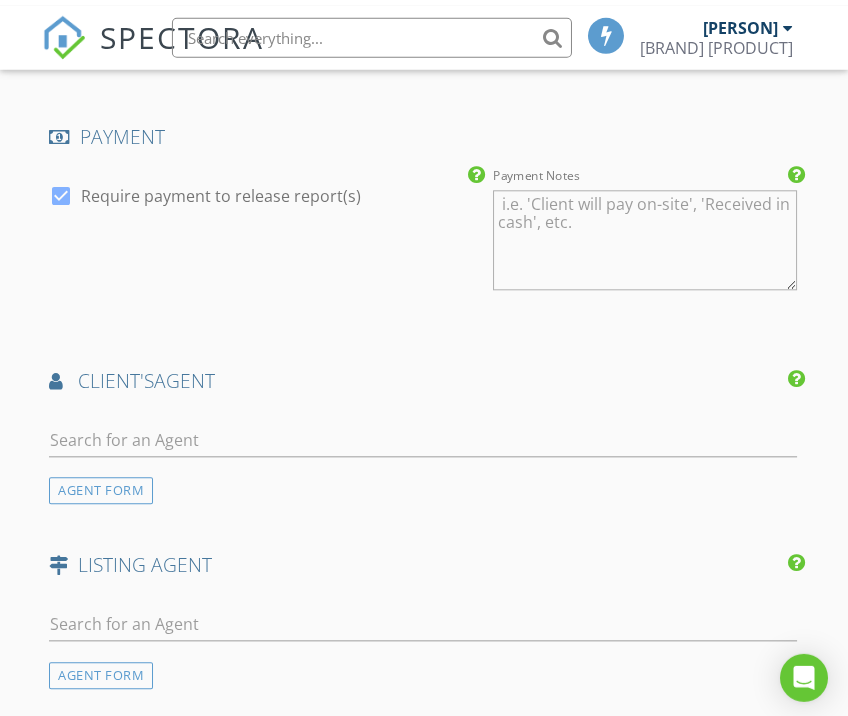 scroll, scrollTop: 2624, scrollLeft: 1, axis: both 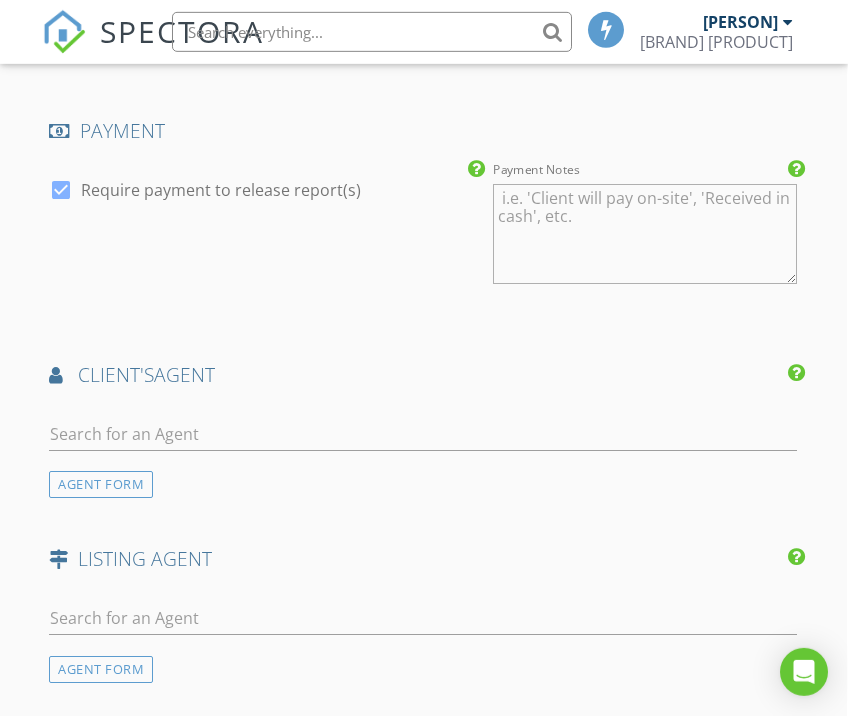 type on "500.00" 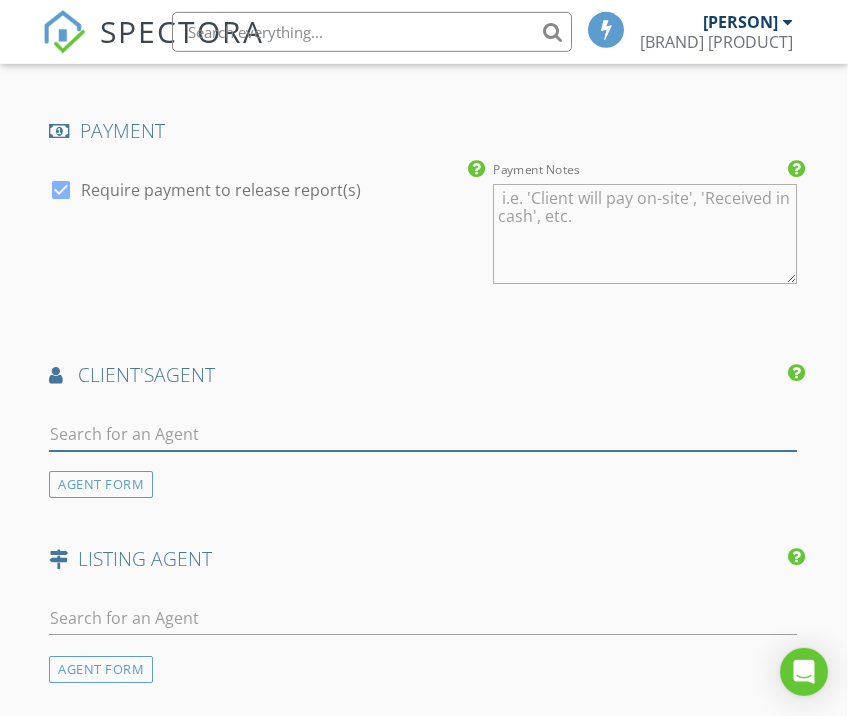 click at bounding box center (422, 434) 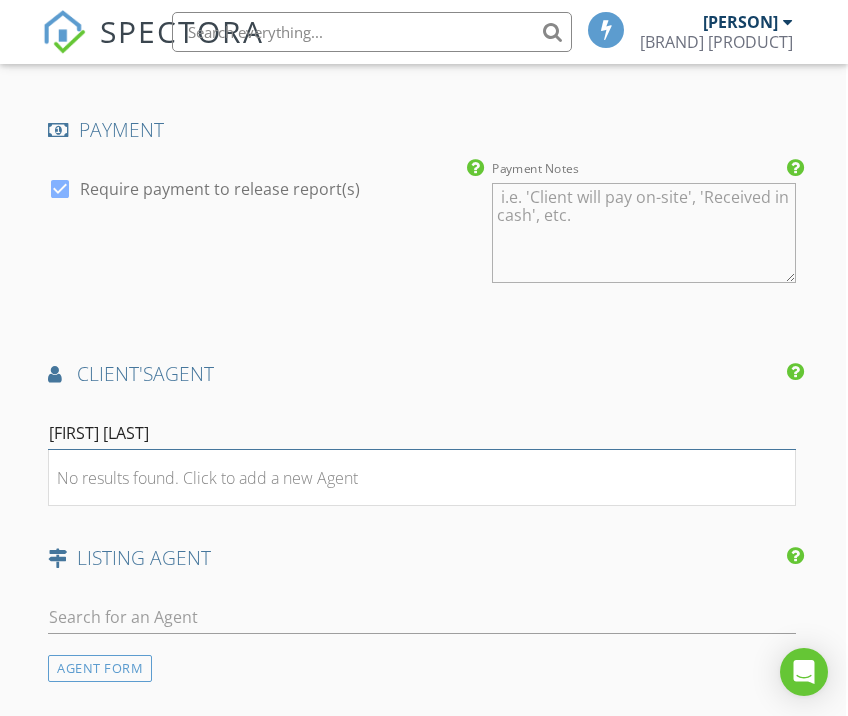 type on "[FIRST] [LAST]" 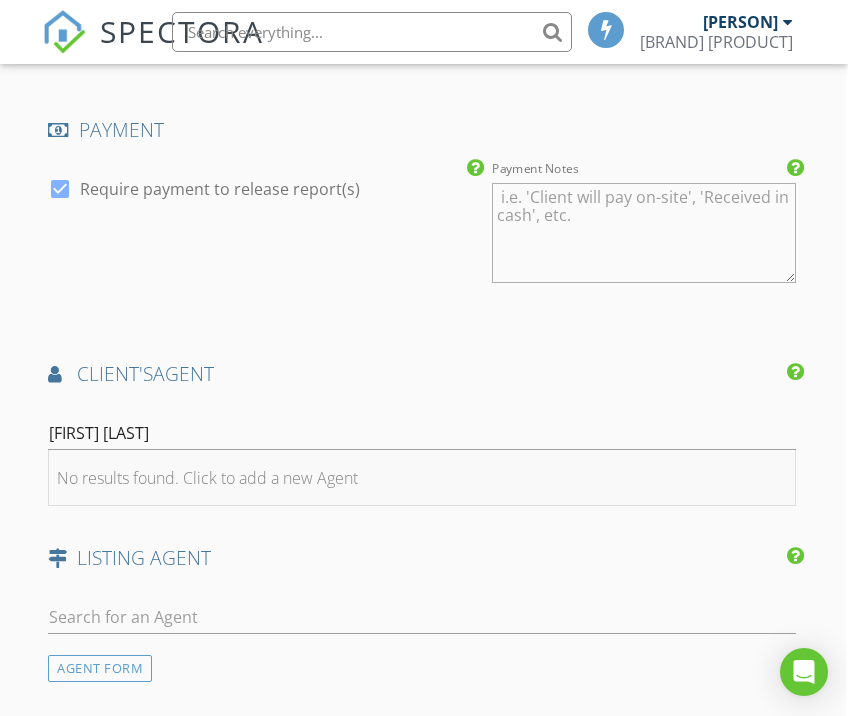 click on "No results found. Click to add a new Agent" at bounding box center (207, 478) 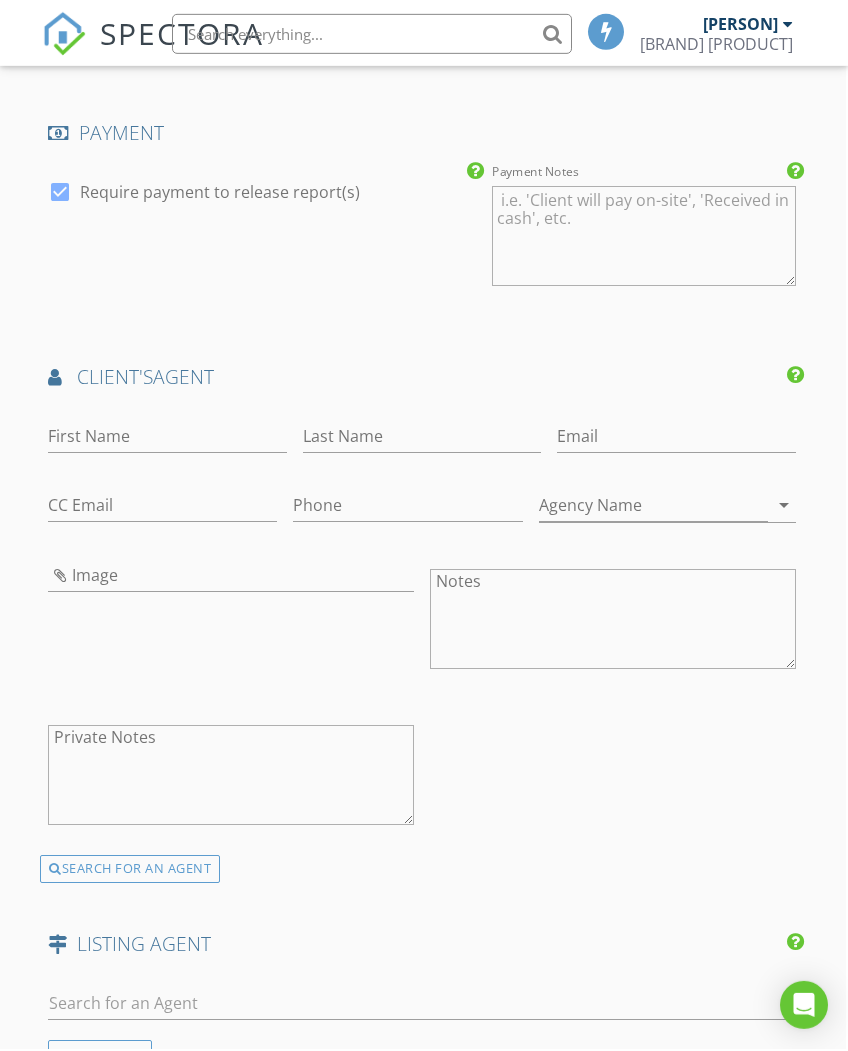 scroll, scrollTop: 2625, scrollLeft: 2, axis: both 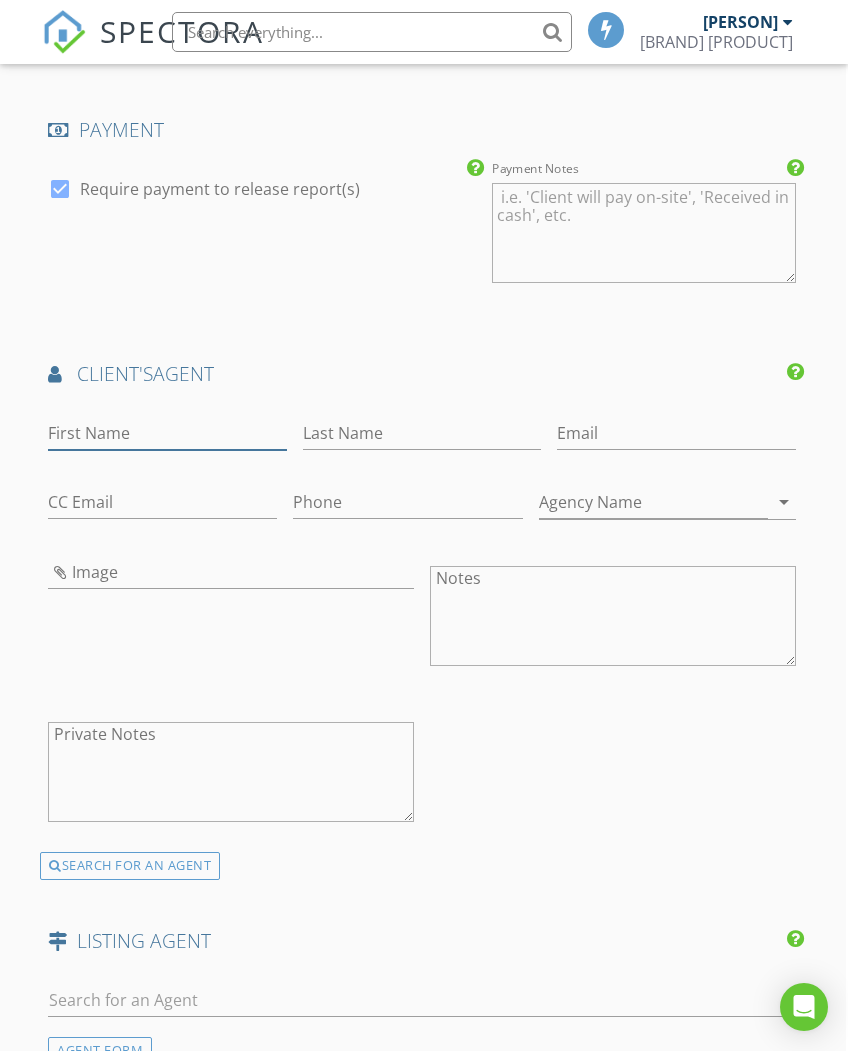click on "First Name" at bounding box center (167, 433) 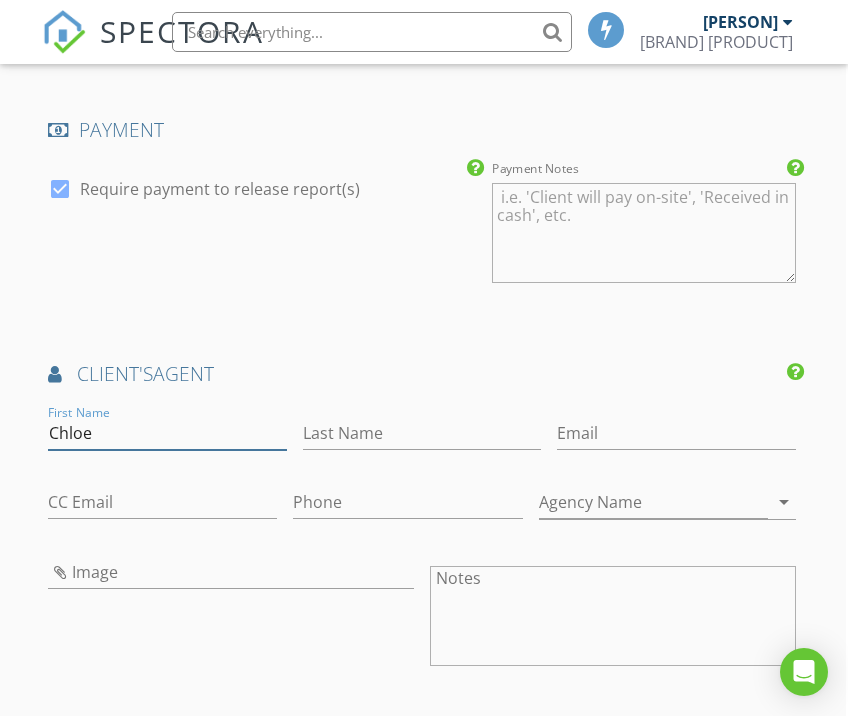 type on "Chloe" 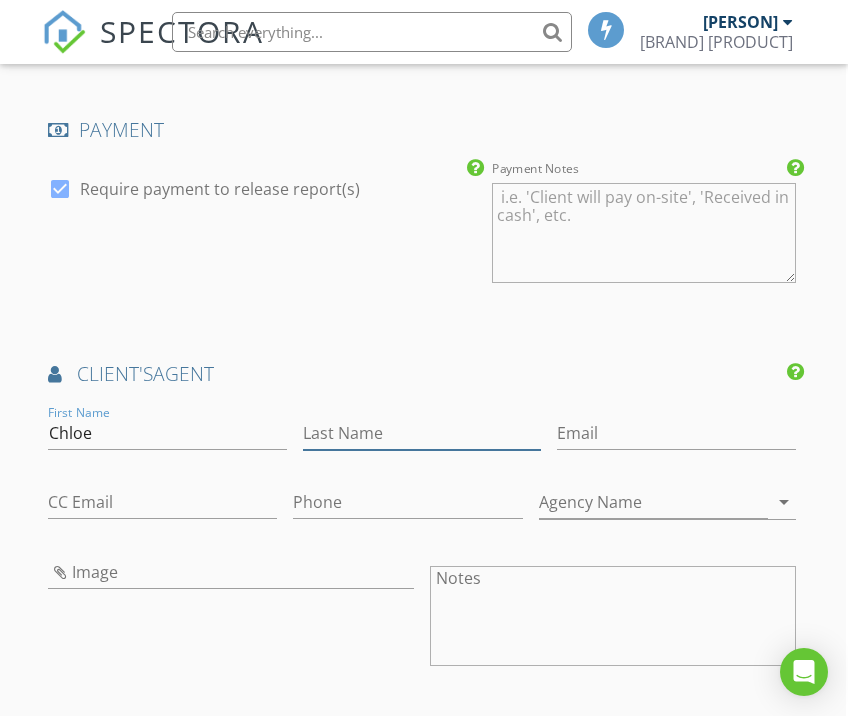 click on "Last Name" at bounding box center (422, 433) 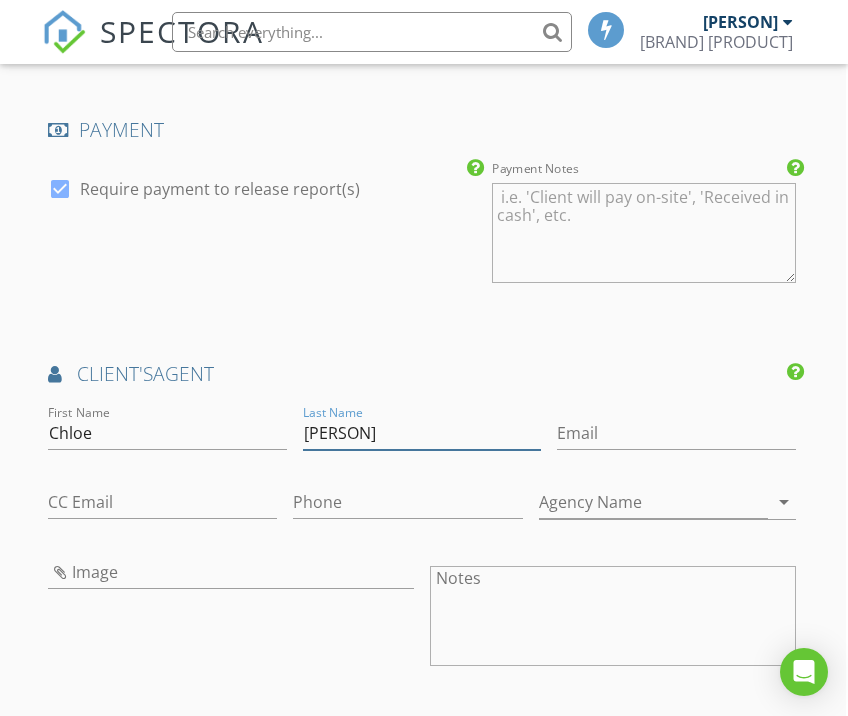type on "[LAST]" 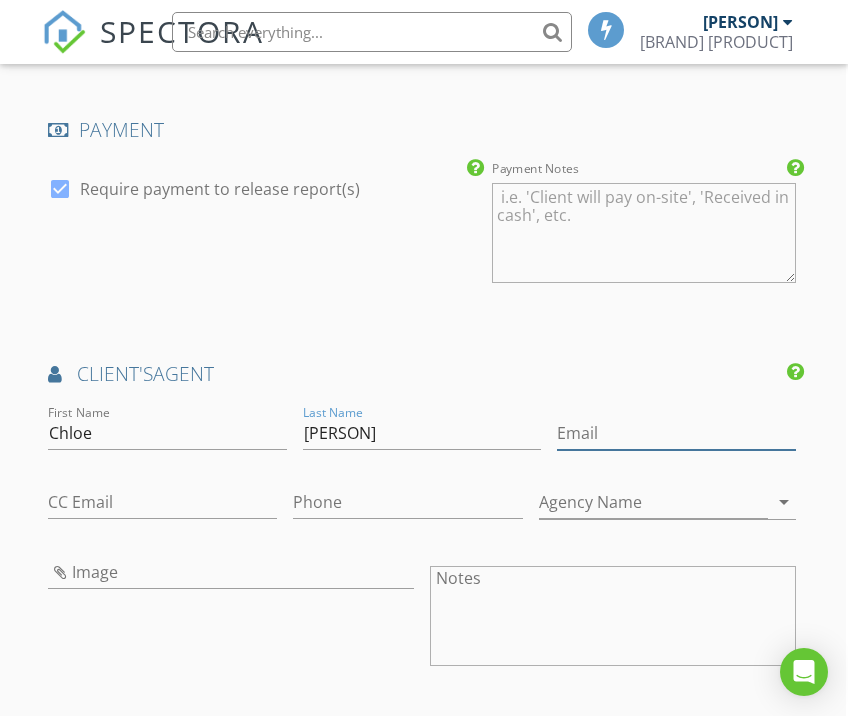 click on "Email" at bounding box center (676, 433) 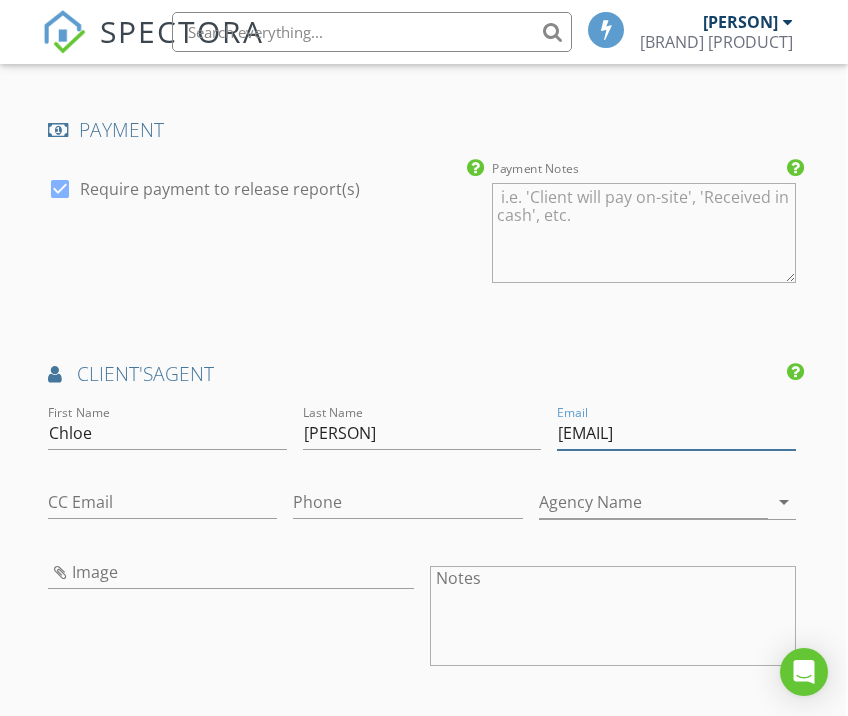 type on "Chloe@beemteam.com" 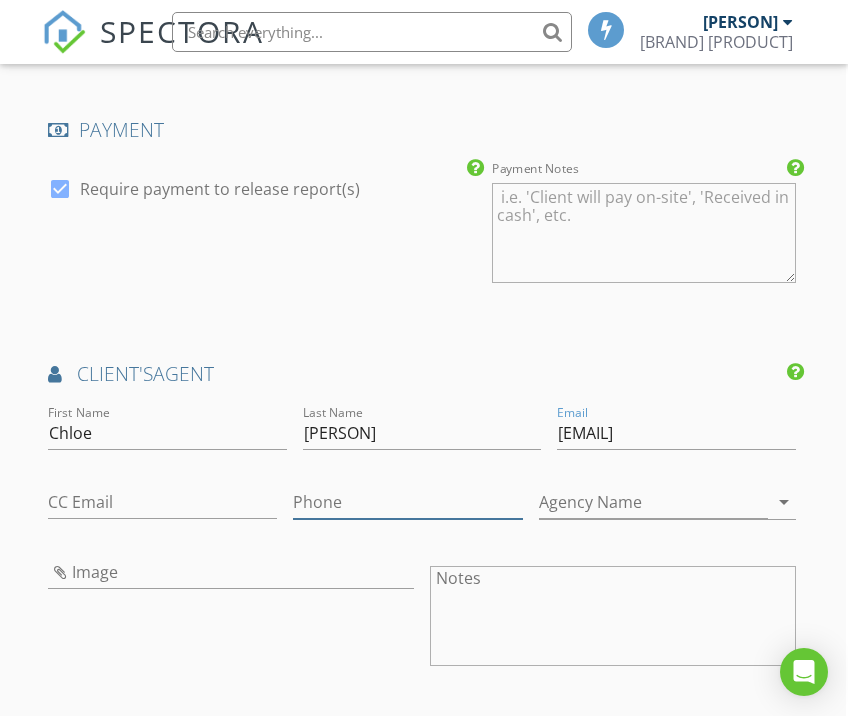 click on "Phone" at bounding box center [407, 502] 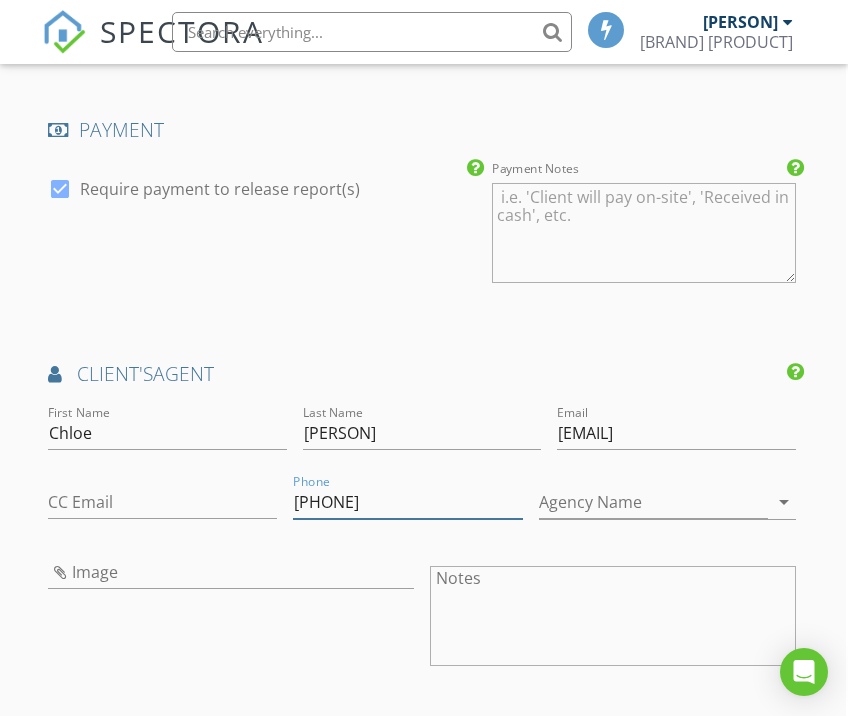 type on "[PHONE]" 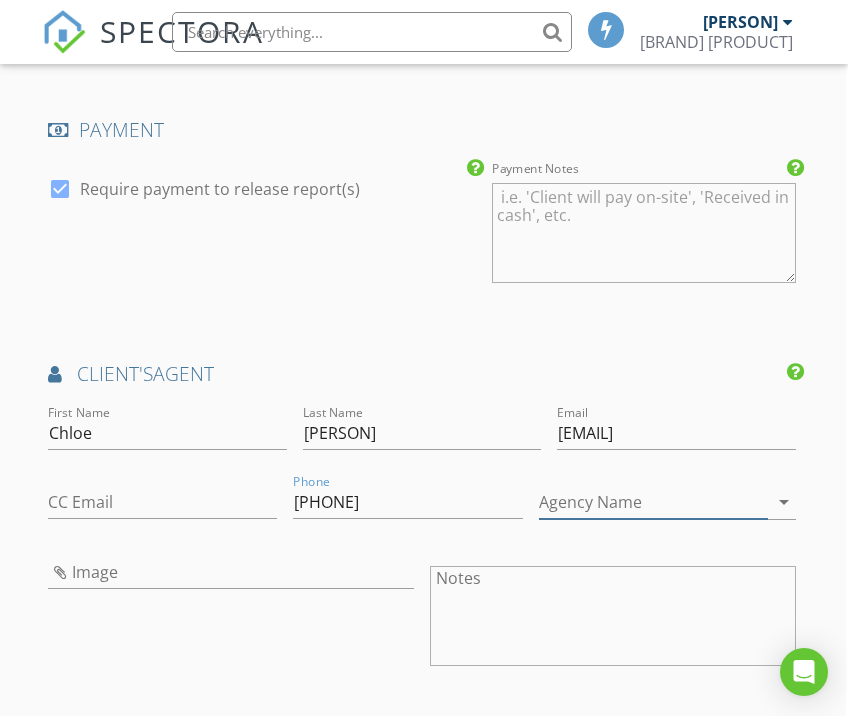 click on "Agency Name" at bounding box center (653, 502) 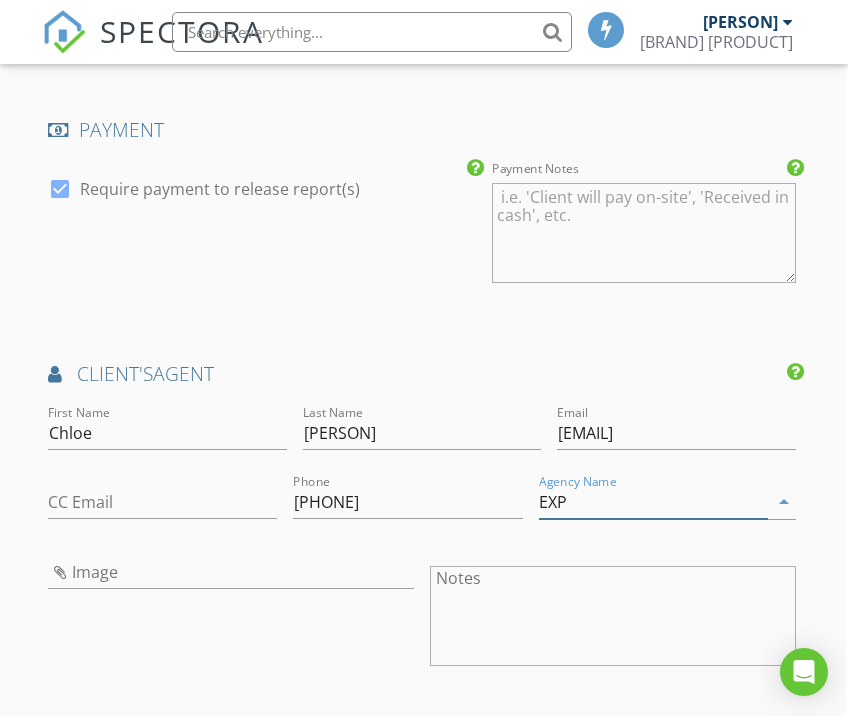 type on "EXP" 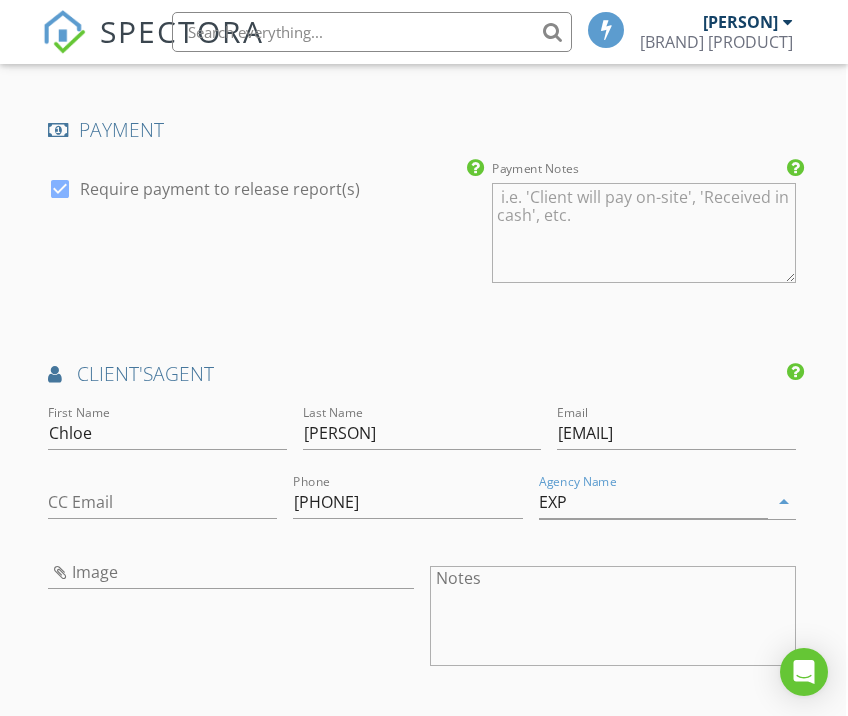 click on "Image" at bounding box center (231, 618) 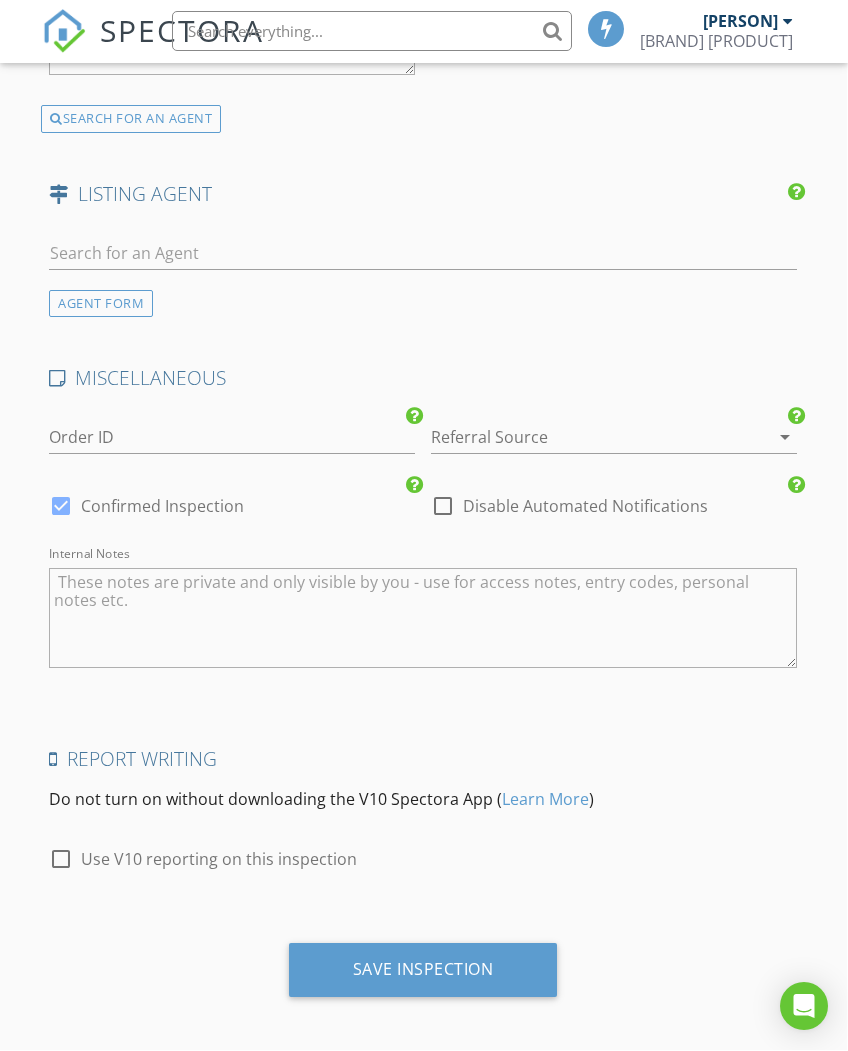 scroll, scrollTop: 3371, scrollLeft: 2, axis: both 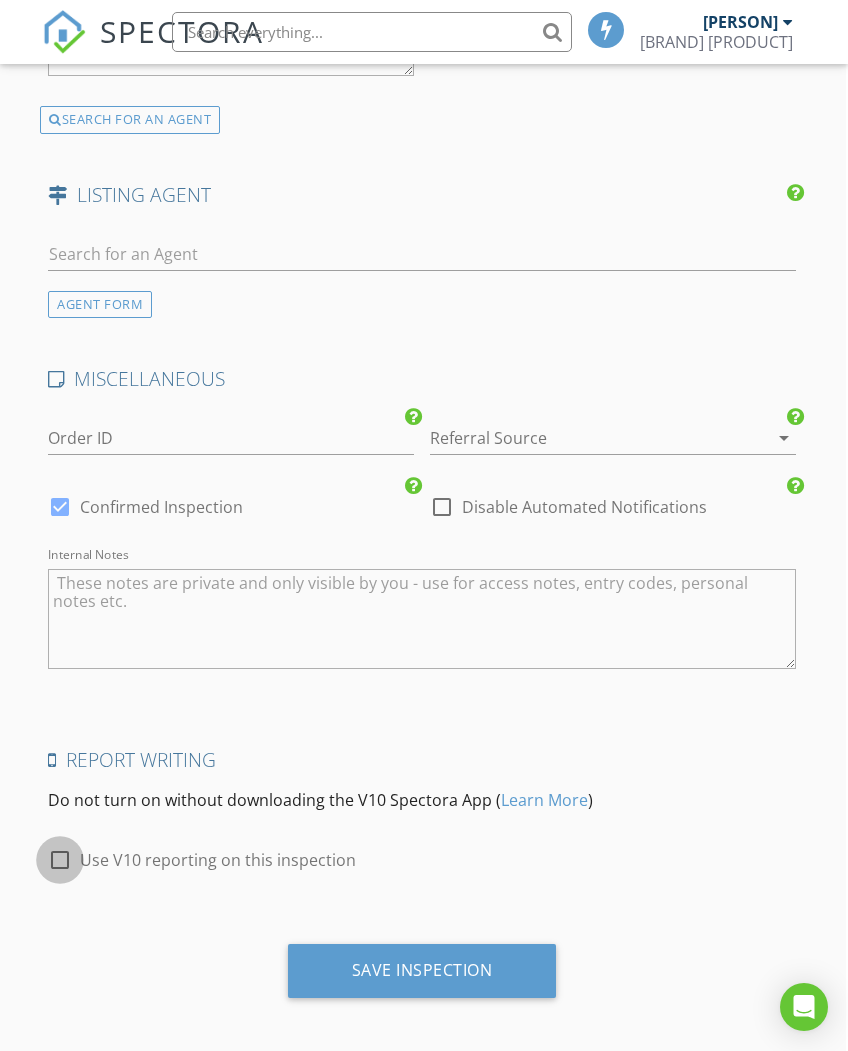 click at bounding box center (60, 860) 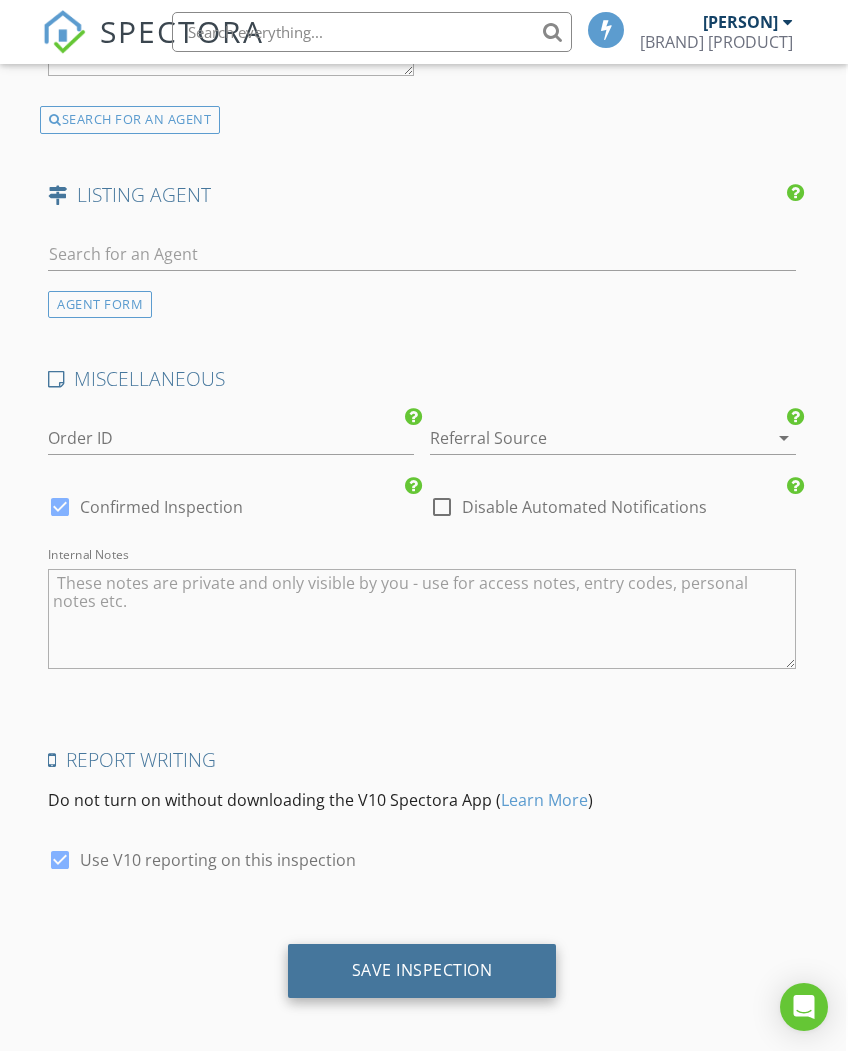 click on "Save Inspection" at bounding box center [422, 970] 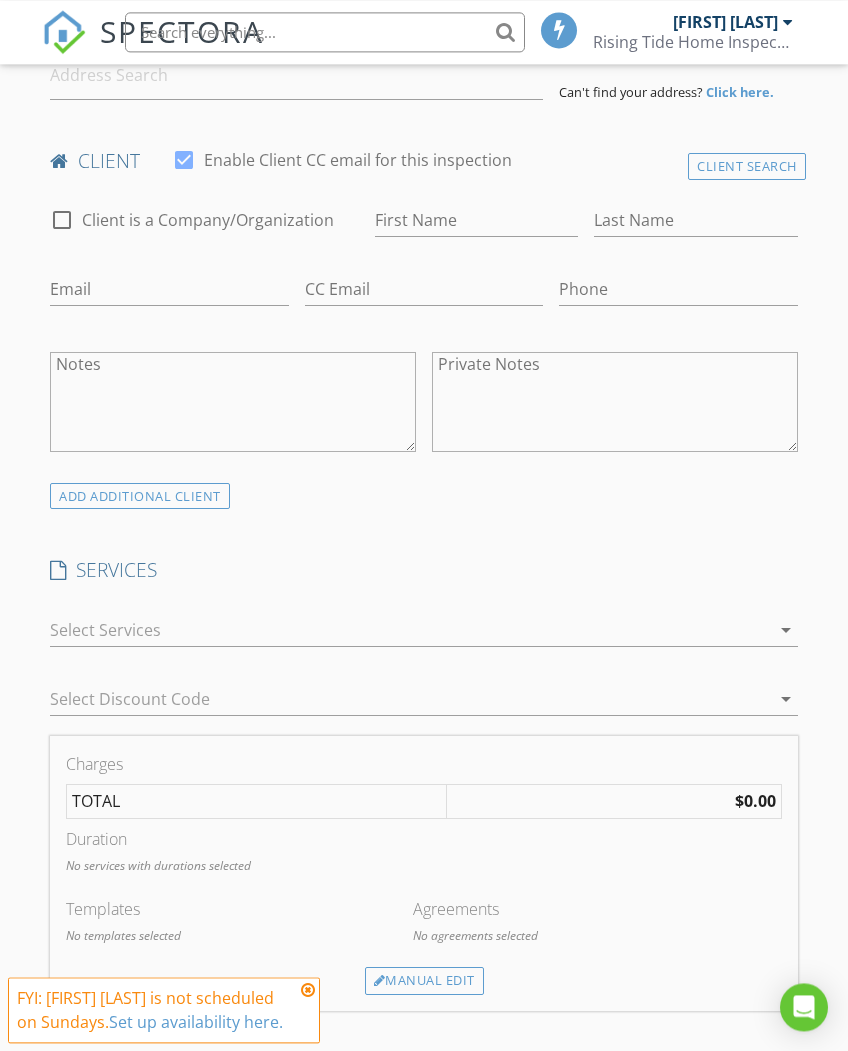 scroll, scrollTop: 622, scrollLeft: 0, axis: vertical 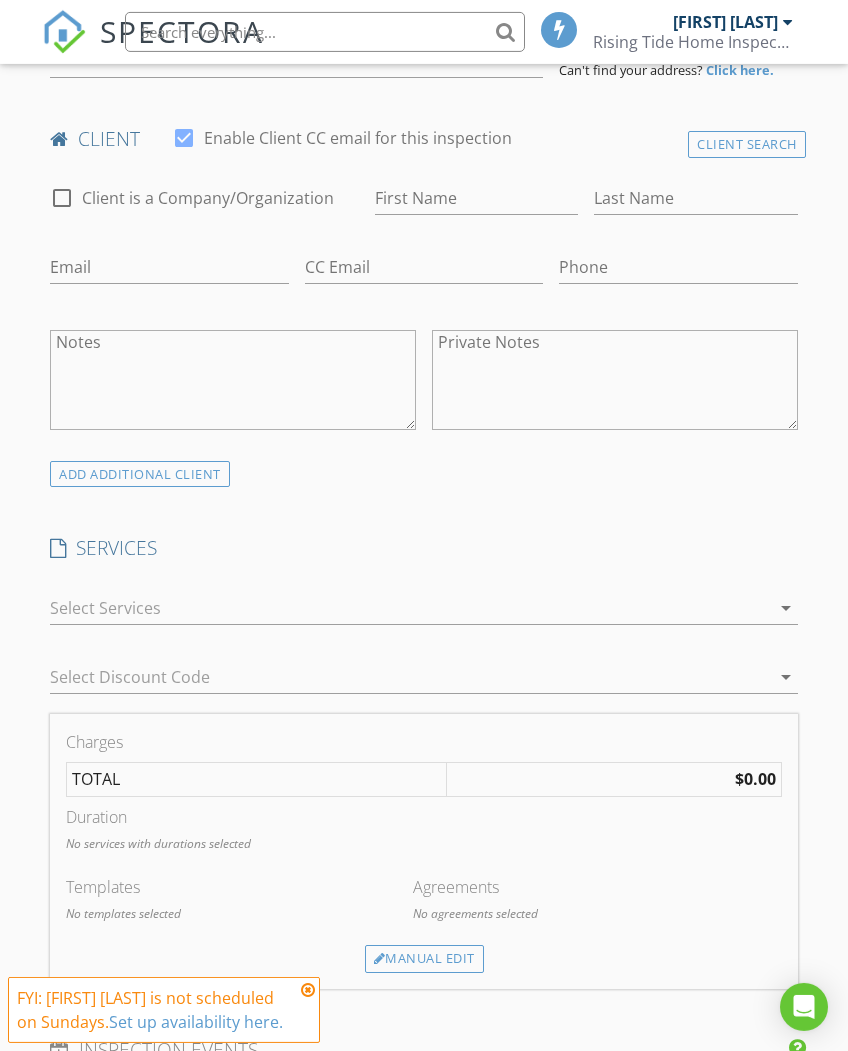 click at bounding box center (308, 990) 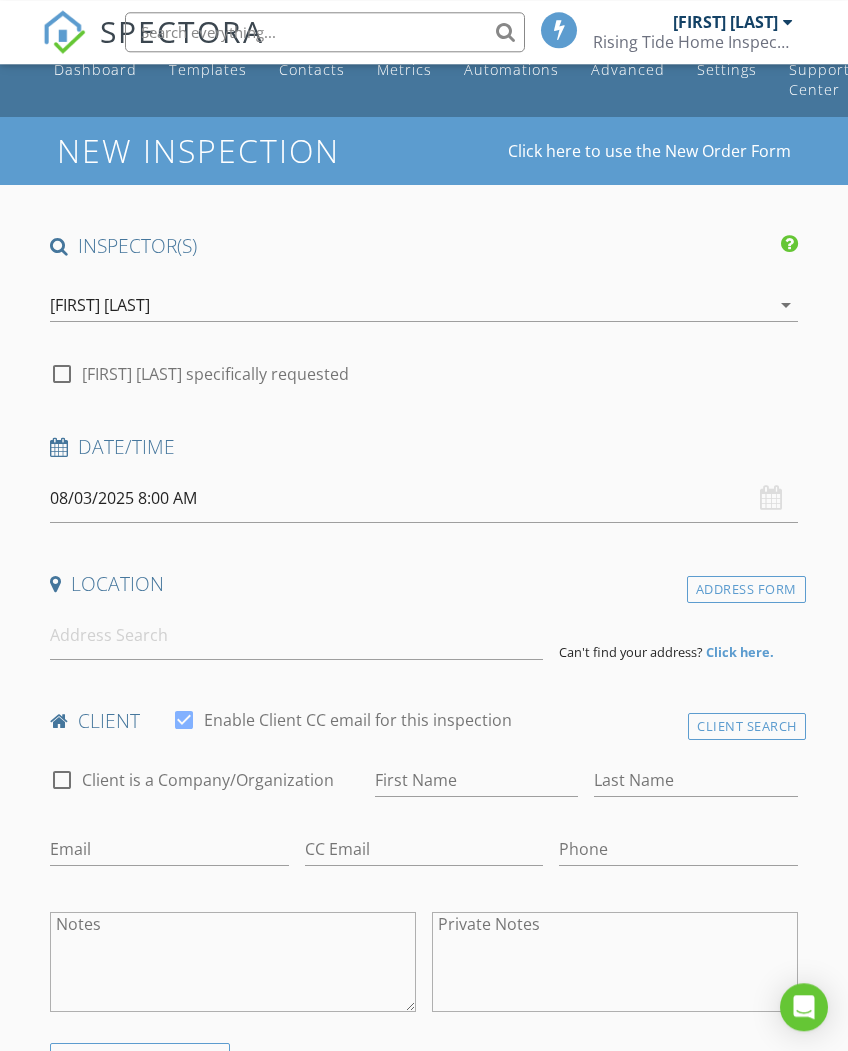 scroll, scrollTop: 0, scrollLeft: 0, axis: both 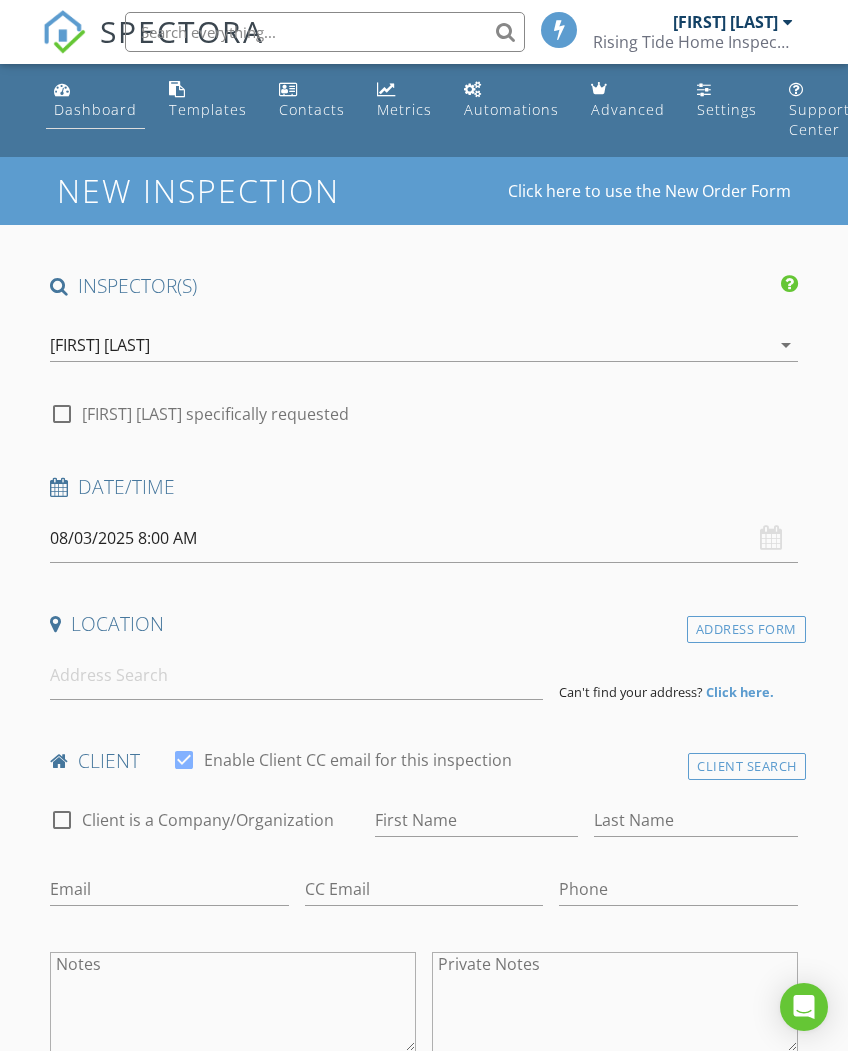 click on "Dashboard" at bounding box center (95, 109) 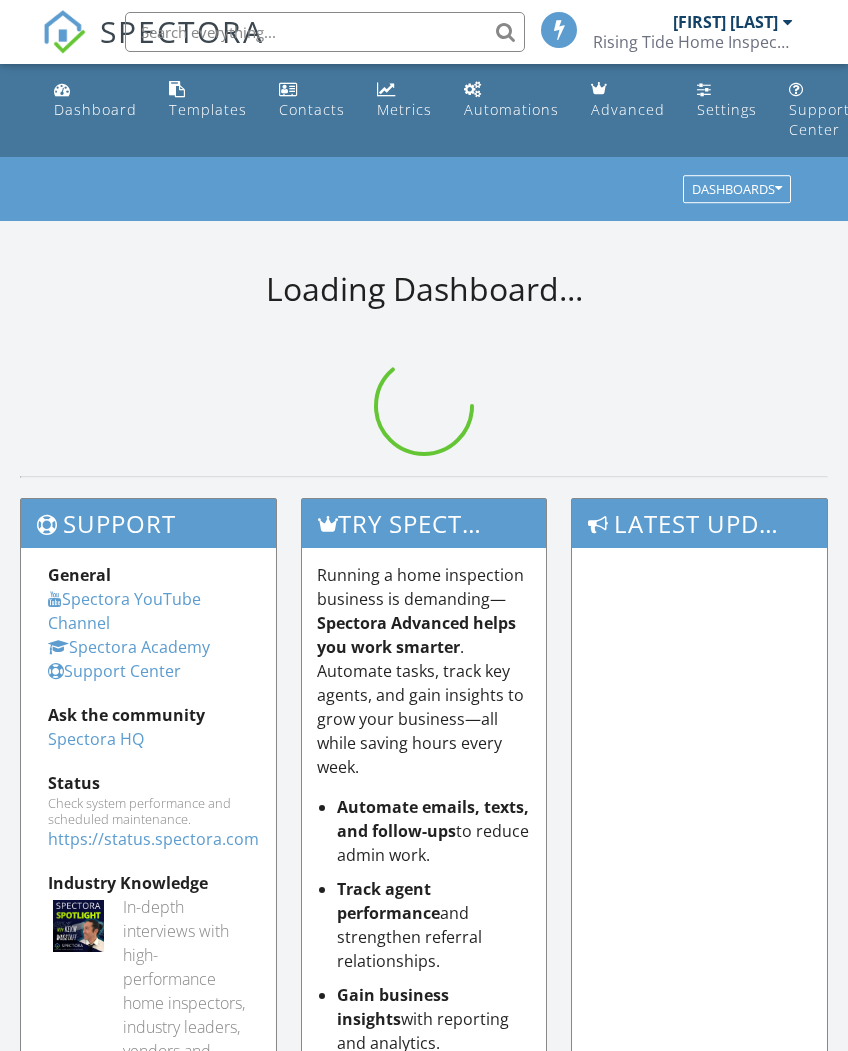 scroll, scrollTop: 0, scrollLeft: 0, axis: both 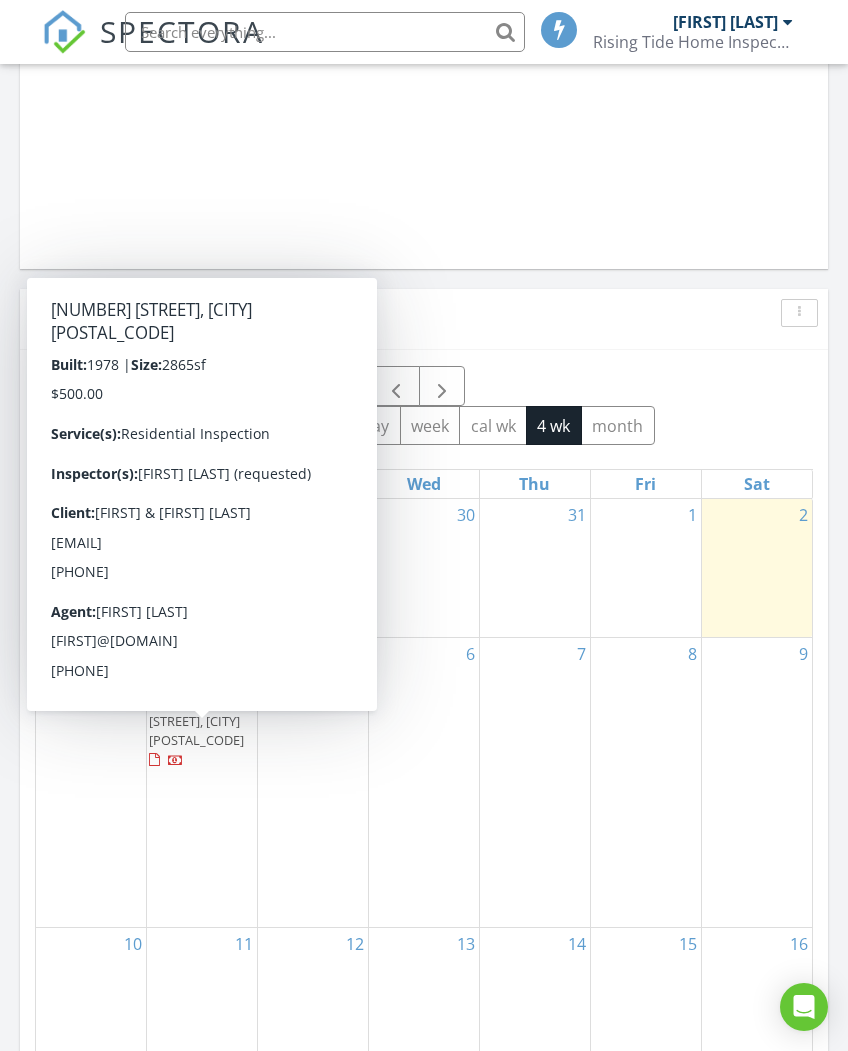 click on "[NUMBER] [STREET], [CITY] [POSTAL_CODE]" at bounding box center [196, 721] 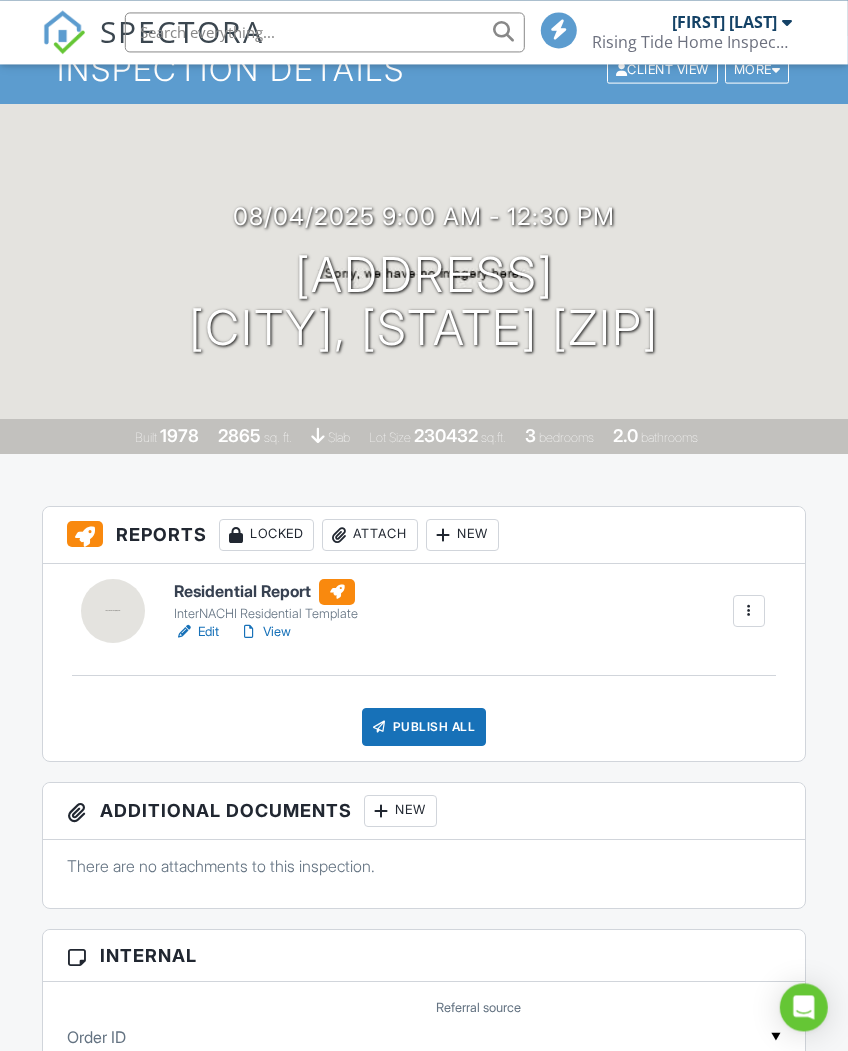scroll, scrollTop: 0, scrollLeft: 0, axis: both 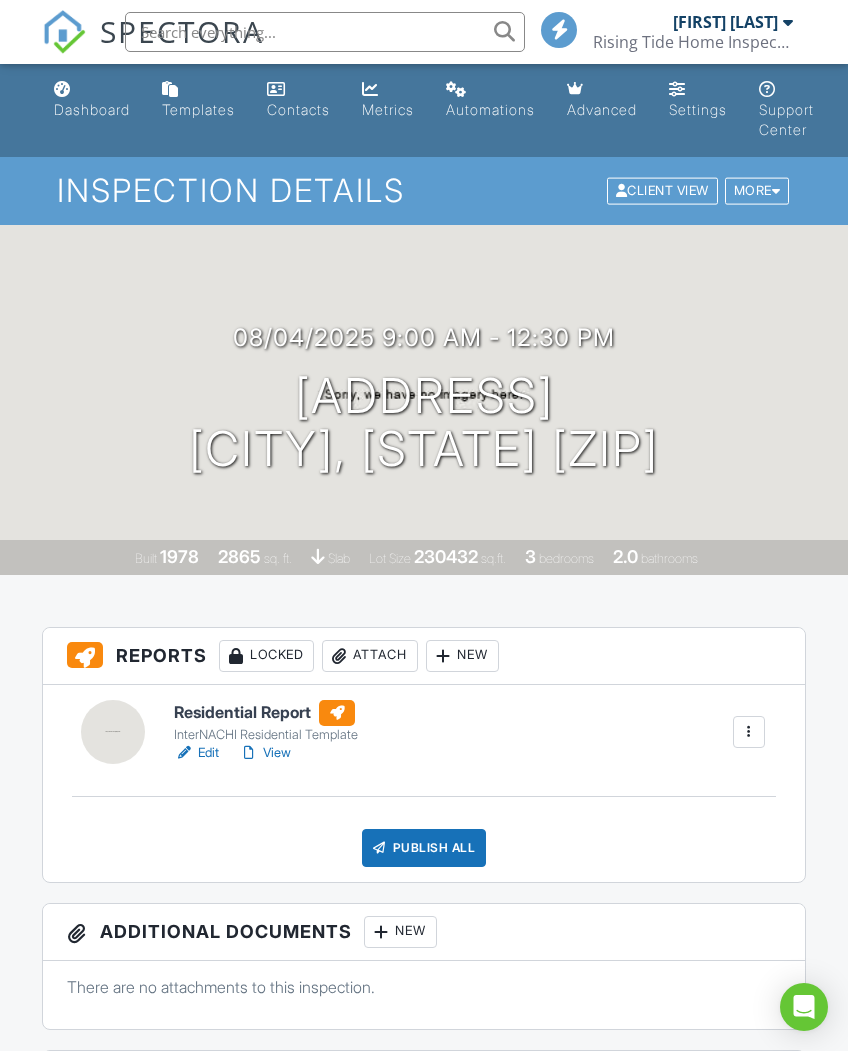 click on "InterNACHI Residential Template" at bounding box center [266, 735] 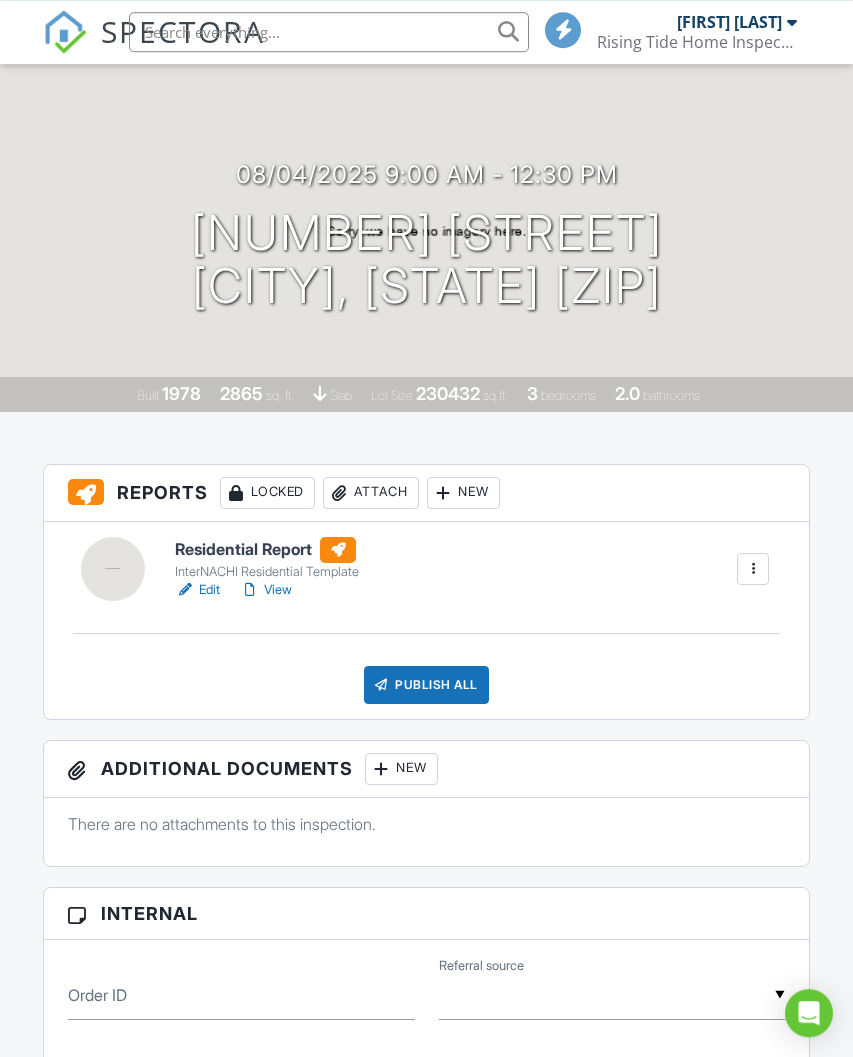 scroll, scrollTop: 209, scrollLeft: 0, axis: vertical 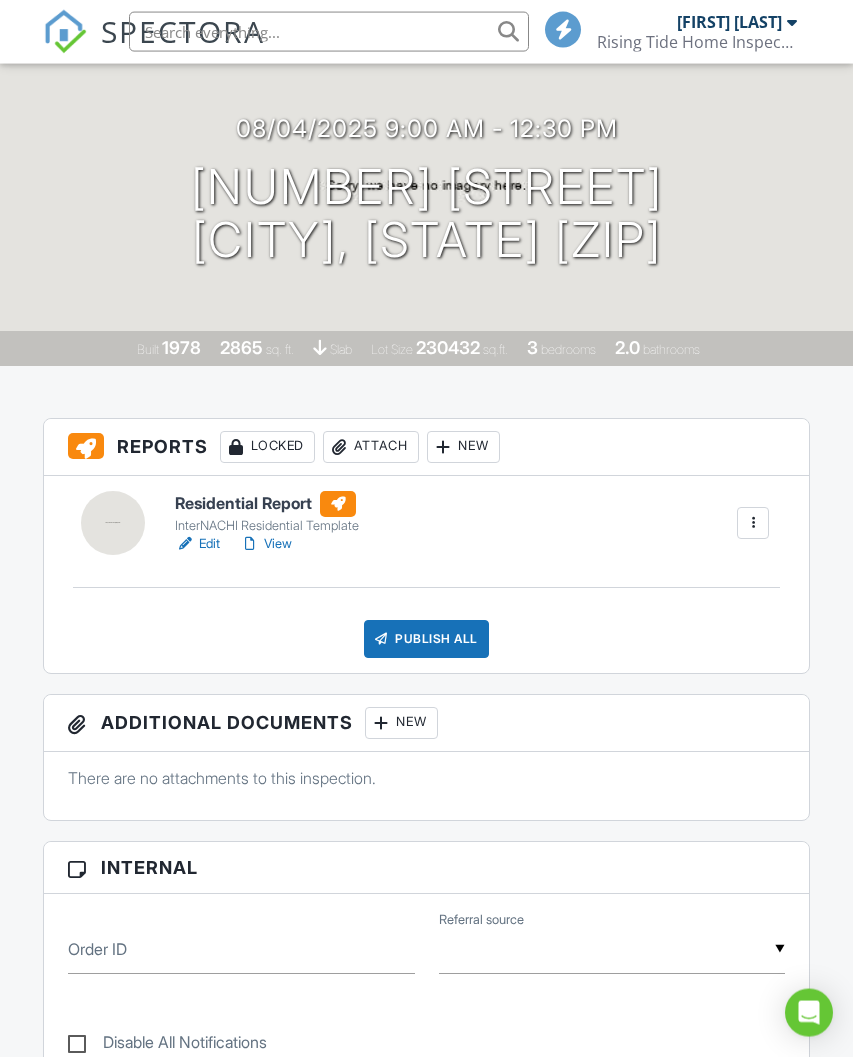 click on "Edit" at bounding box center [197, 544] 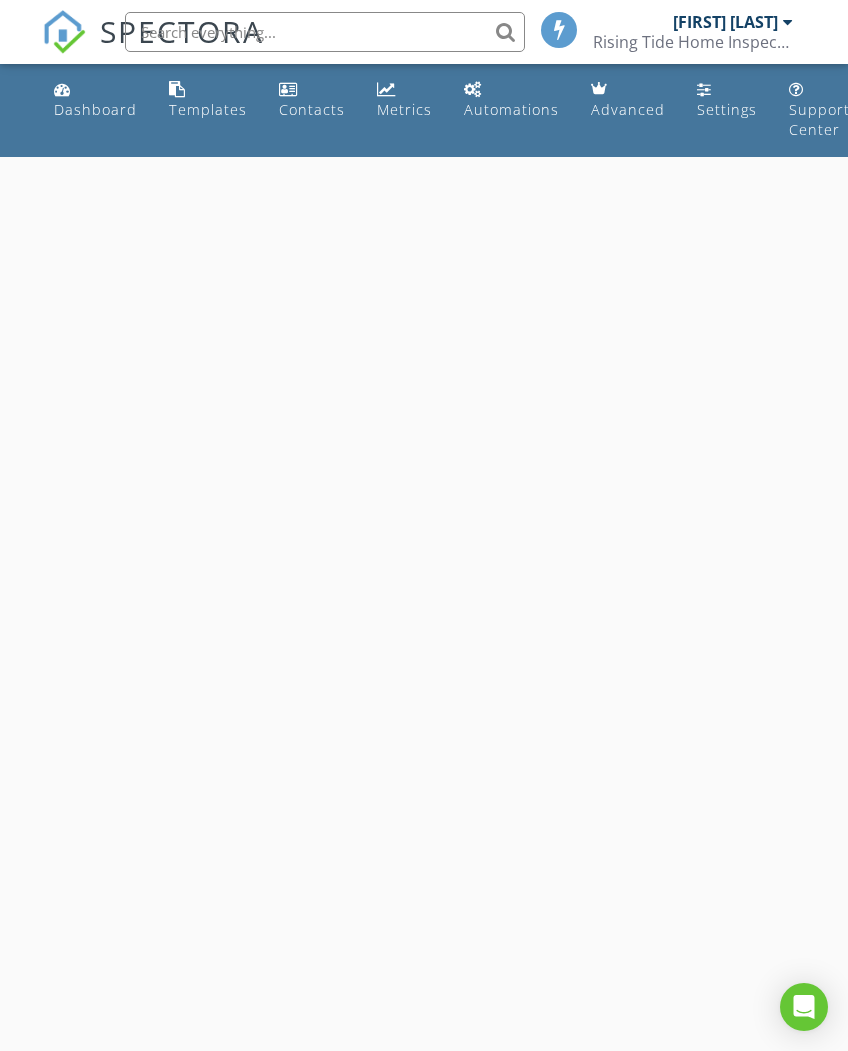 scroll, scrollTop: 0, scrollLeft: 0, axis: both 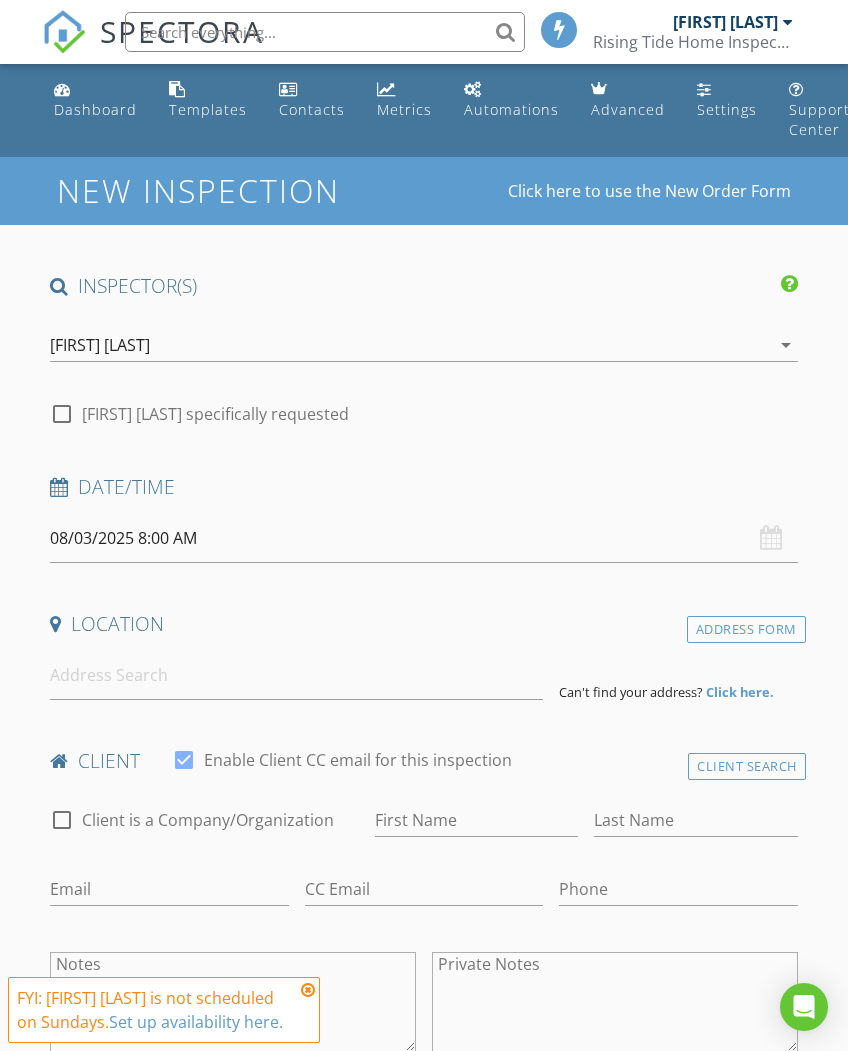 click at bounding box center (308, 990) 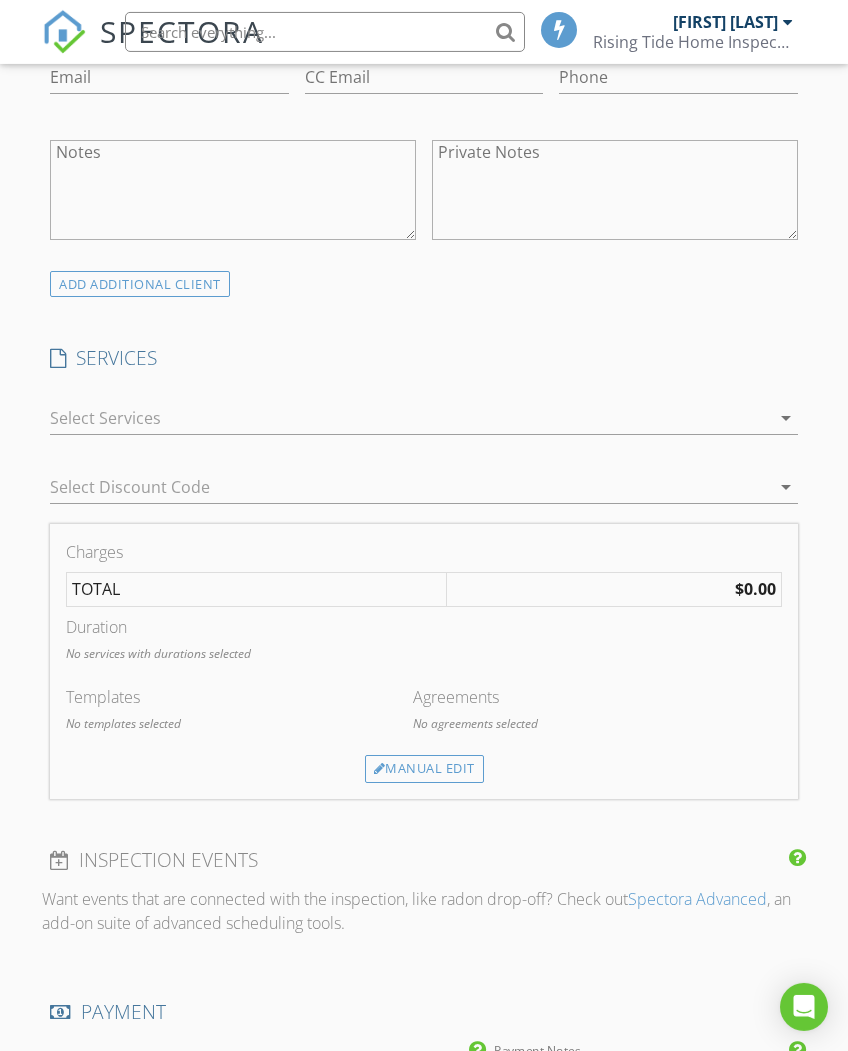 scroll, scrollTop: 816, scrollLeft: 0, axis: vertical 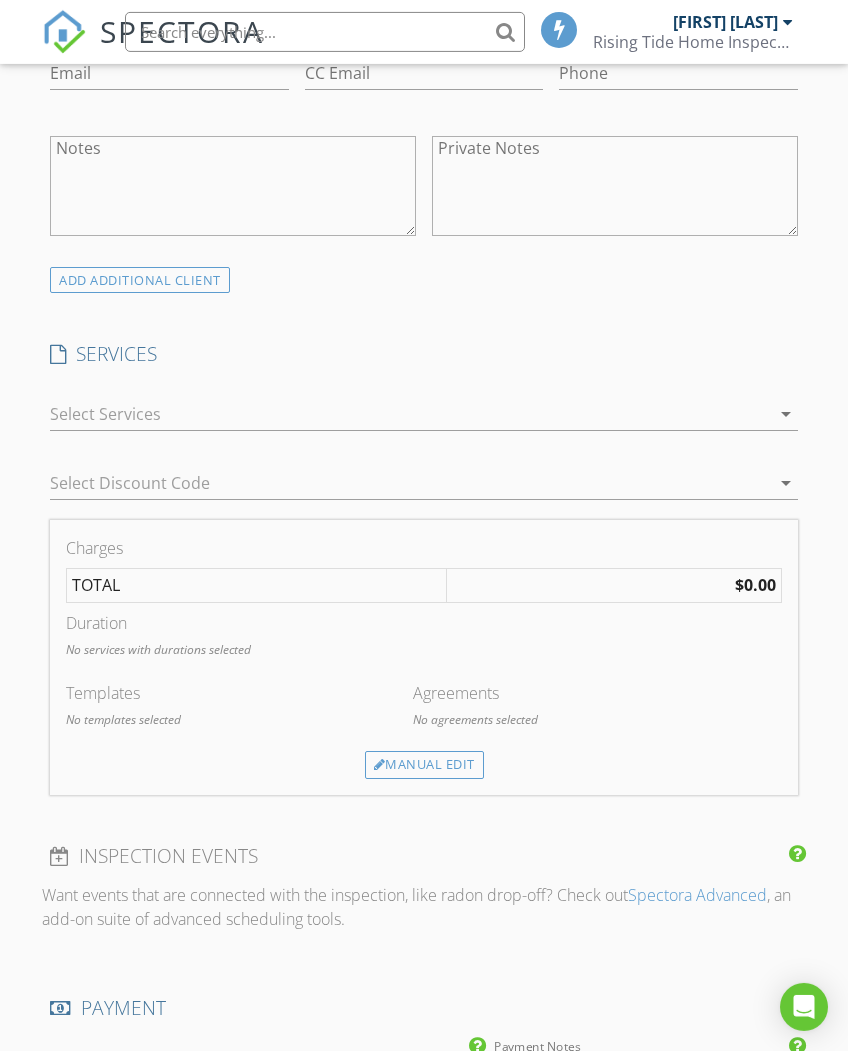 click on "Duration" at bounding box center [423, 623] 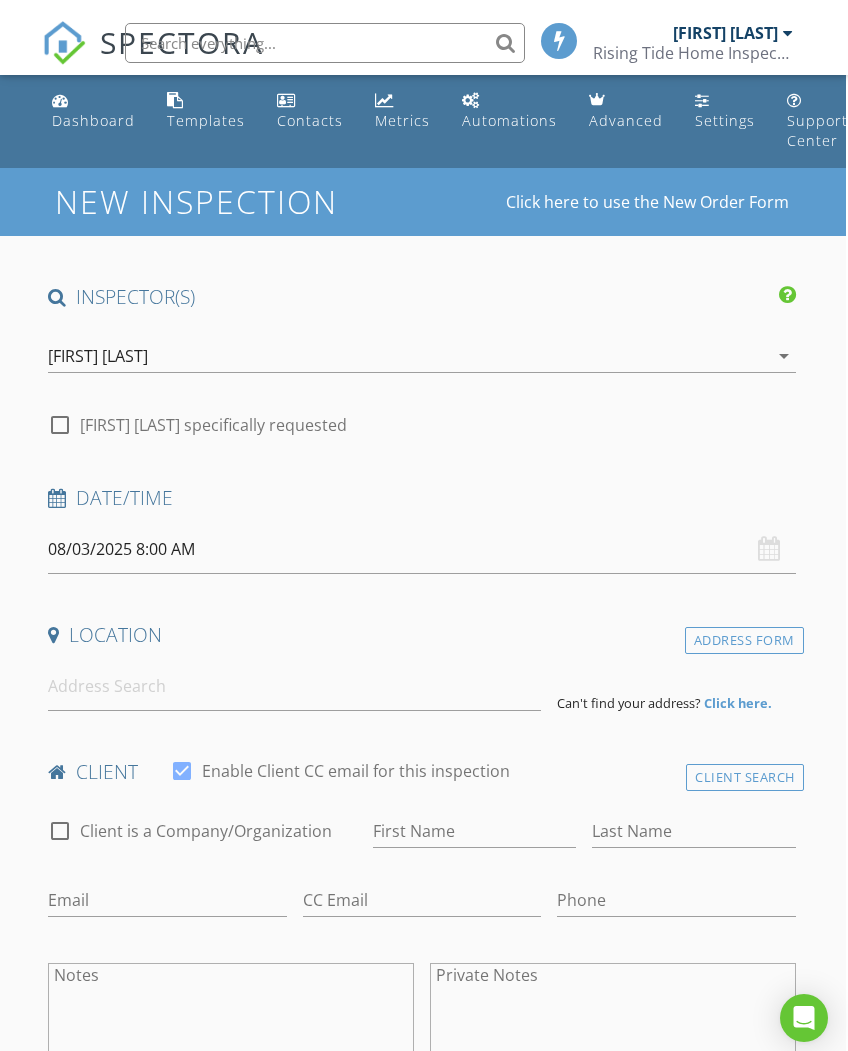 scroll, scrollTop: 0, scrollLeft: 1, axis: horizontal 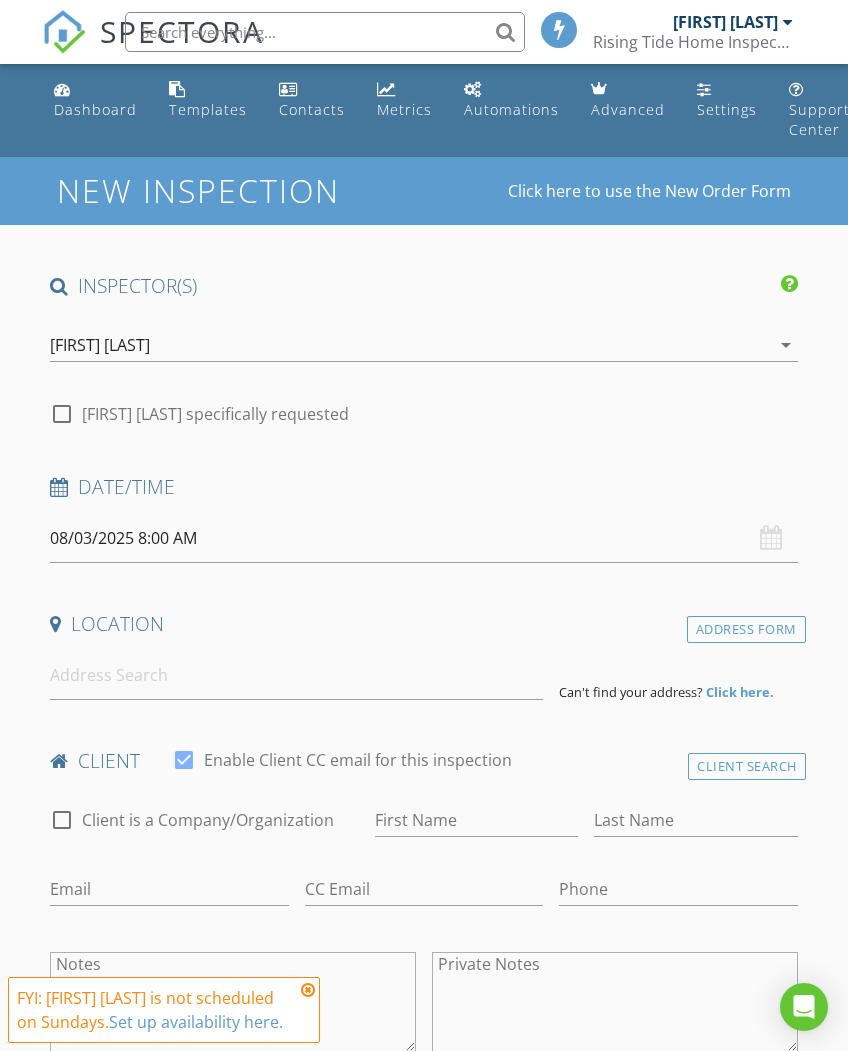 click at bounding box center [308, 990] 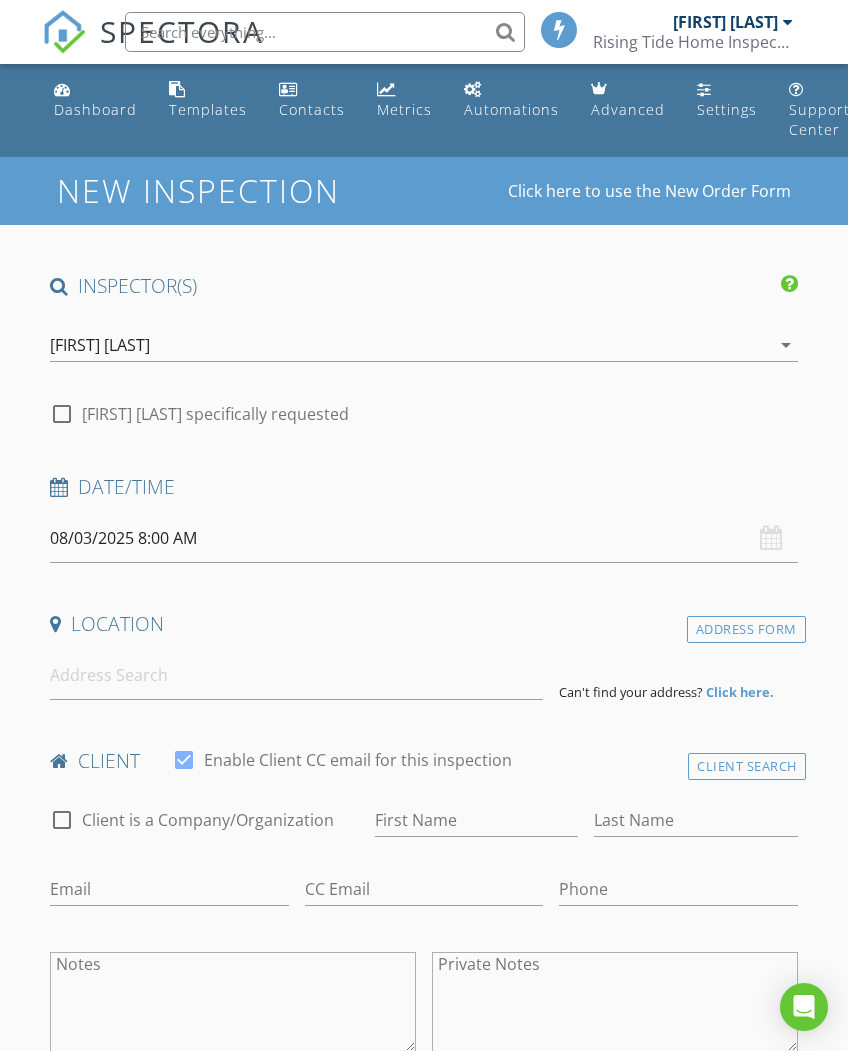 click on "08/03/2025 8:00 AM" at bounding box center [423, 538] 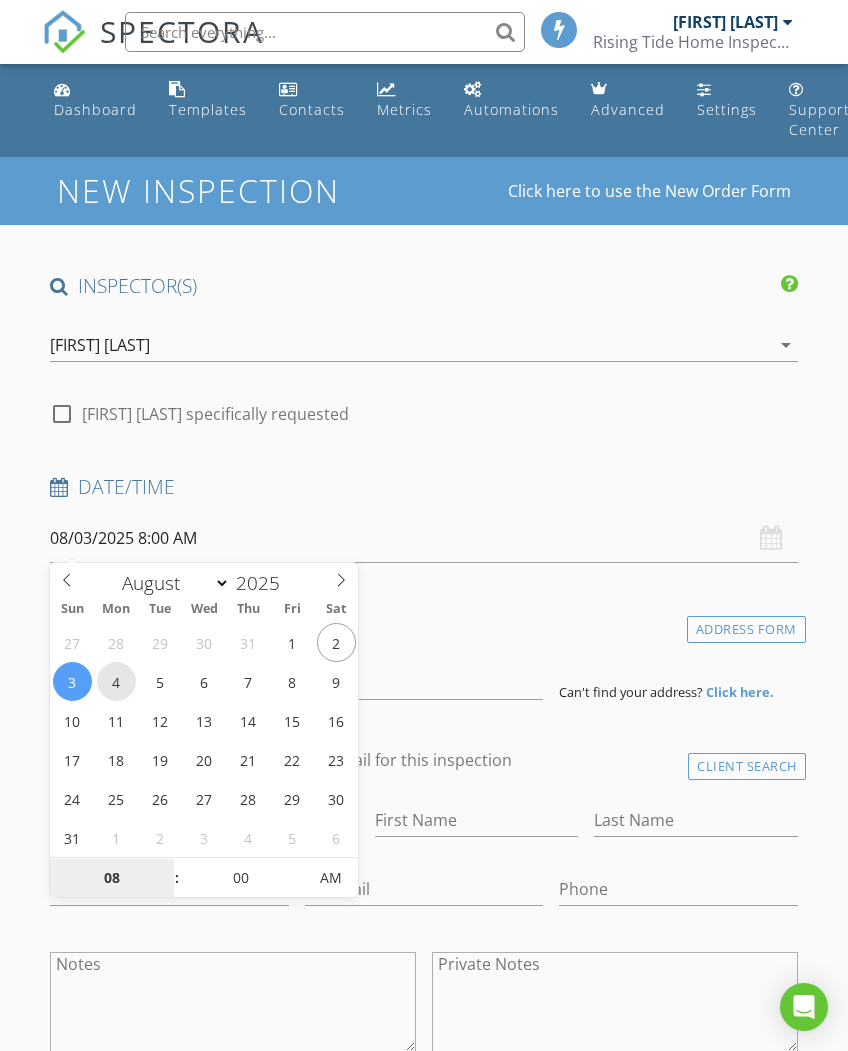 type on "08/04/2025 8:00 AM" 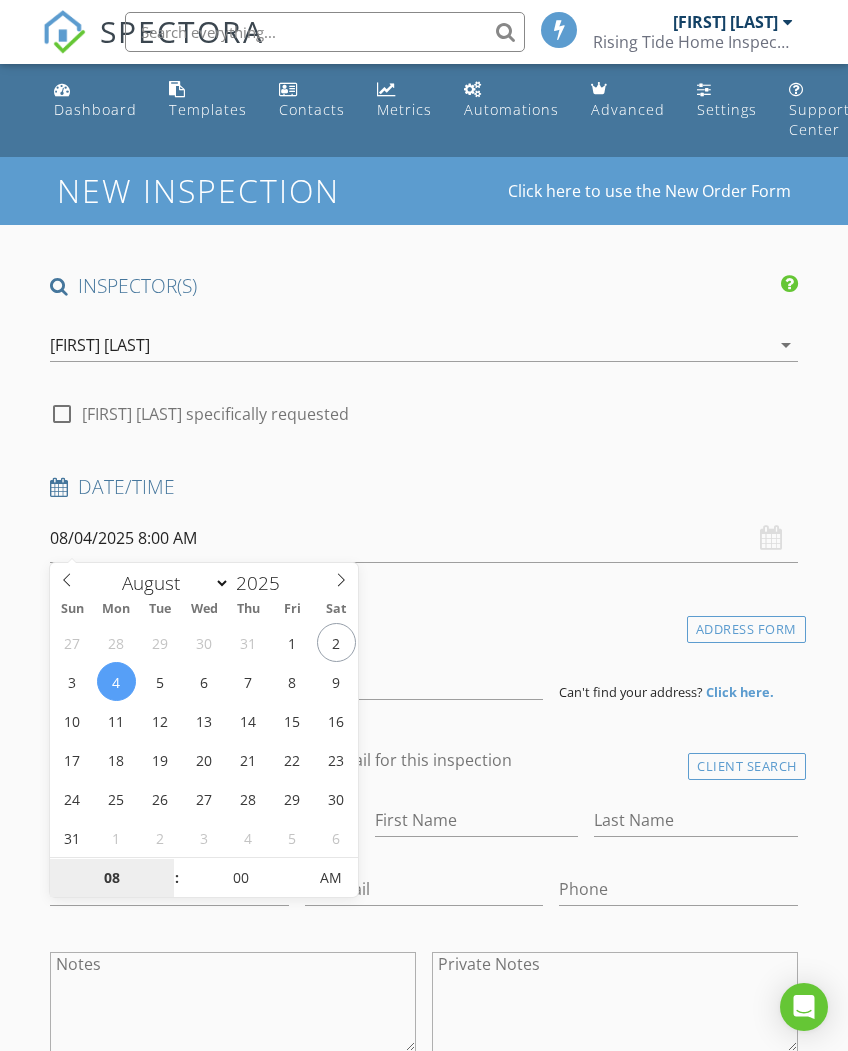 scroll, scrollTop: 520, scrollLeft: 0, axis: vertical 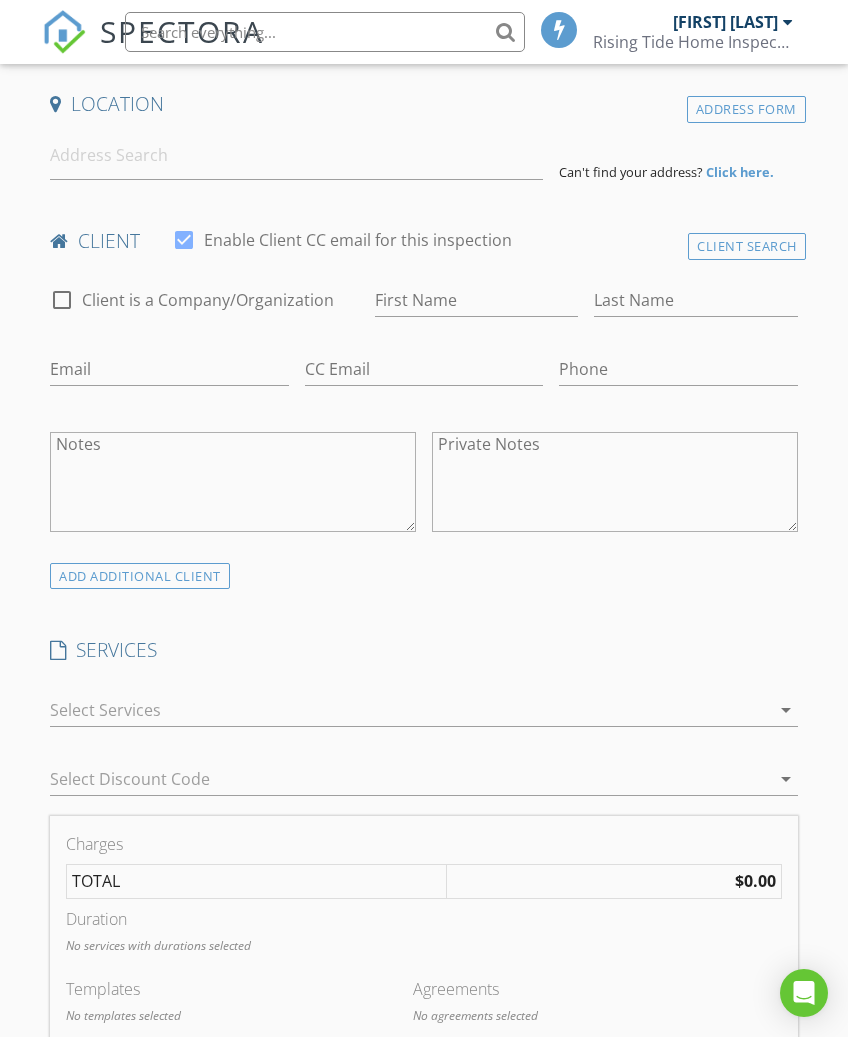 click on "INSPECTOR(S)
check_box   Thomas Frechette   PRIMARY   Thomas Frechette arrow_drop_down   check_box_outline_blank Thomas Frechette specifically requested
Date/Time
08/04/2025 8:00 AM
Location
Address Form       Can't find your address?   Click here.
client
check_box Enable Client CC email for this inspection   Client Search     check_box_outline_blank Client is a Company/Organization     First Name   Last Name   Email   CC Email   Phone           Notes   Private Notes
ADD ADDITIONAL client
SERVICES
check_box_outline_blank   New Service   check_box_outline_blank   Residential Inspection   arrow_drop_down     Select Discount Code arrow_drop_down    Charges       TOTAL   $0.00    Duration    No services with durations selected      Templates    No templates selected    Agreements" at bounding box center (423, 1093) 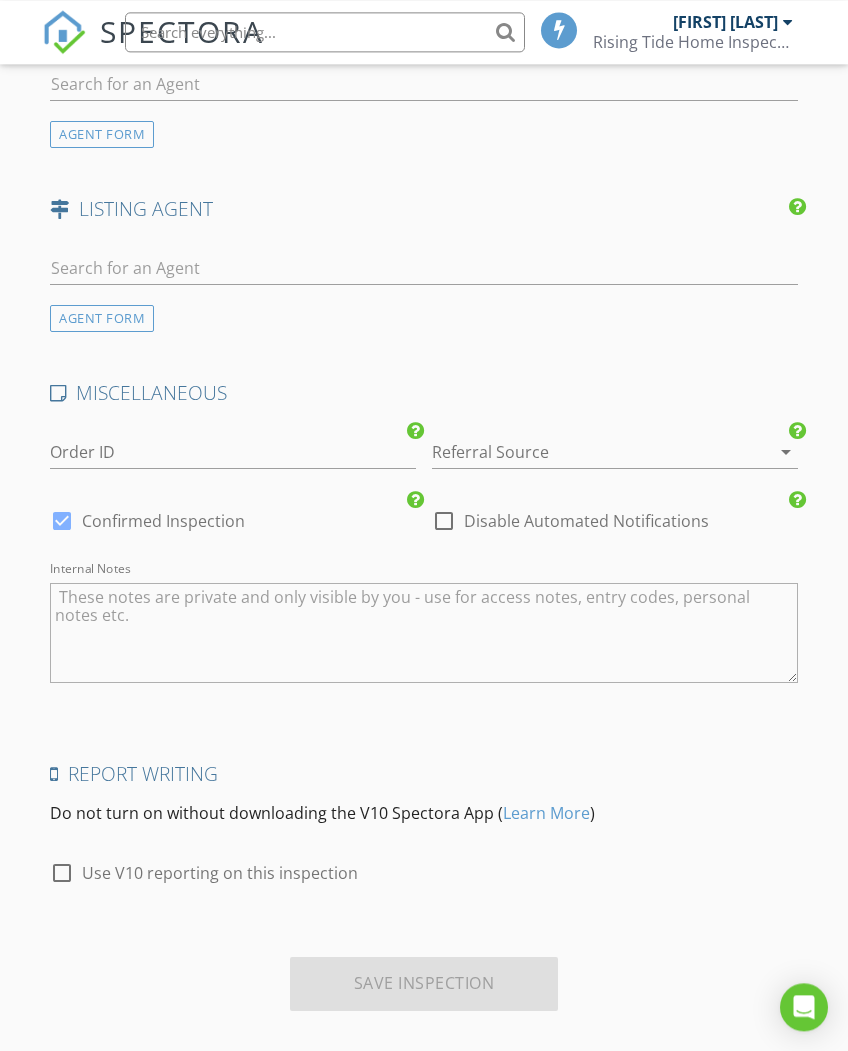 scroll, scrollTop: 2058, scrollLeft: 0, axis: vertical 